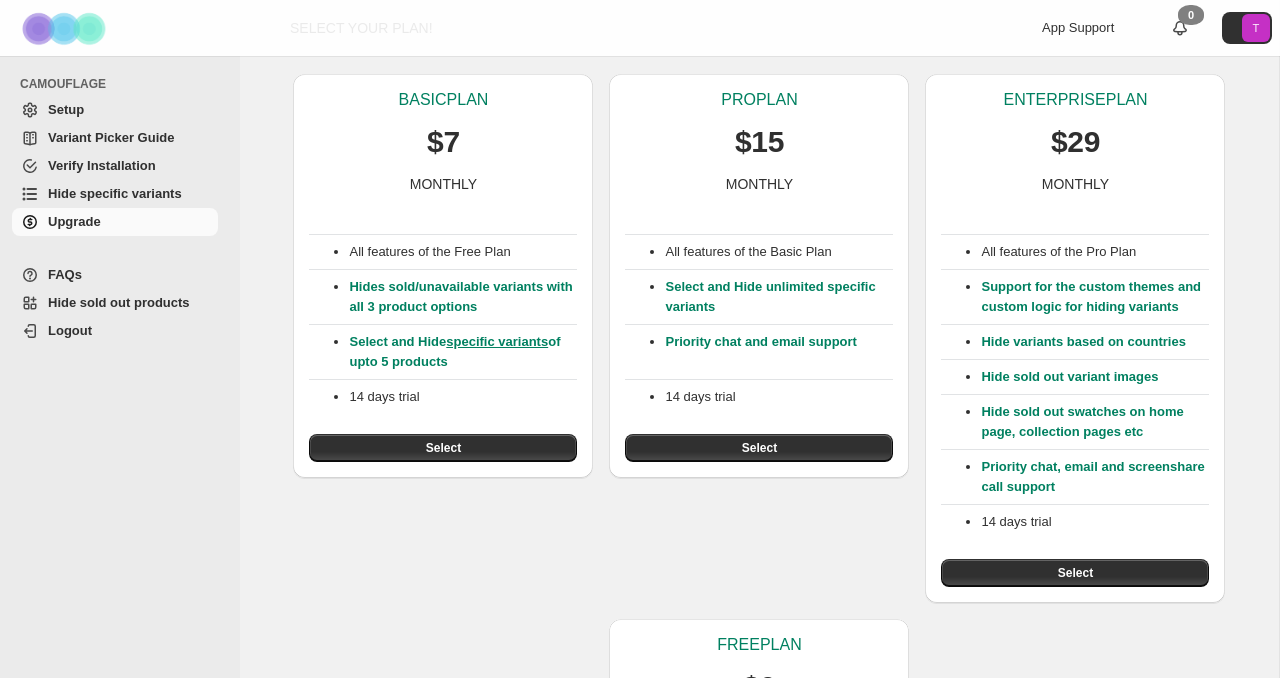 scroll, scrollTop: 479, scrollLeft: 0, axis: vertical 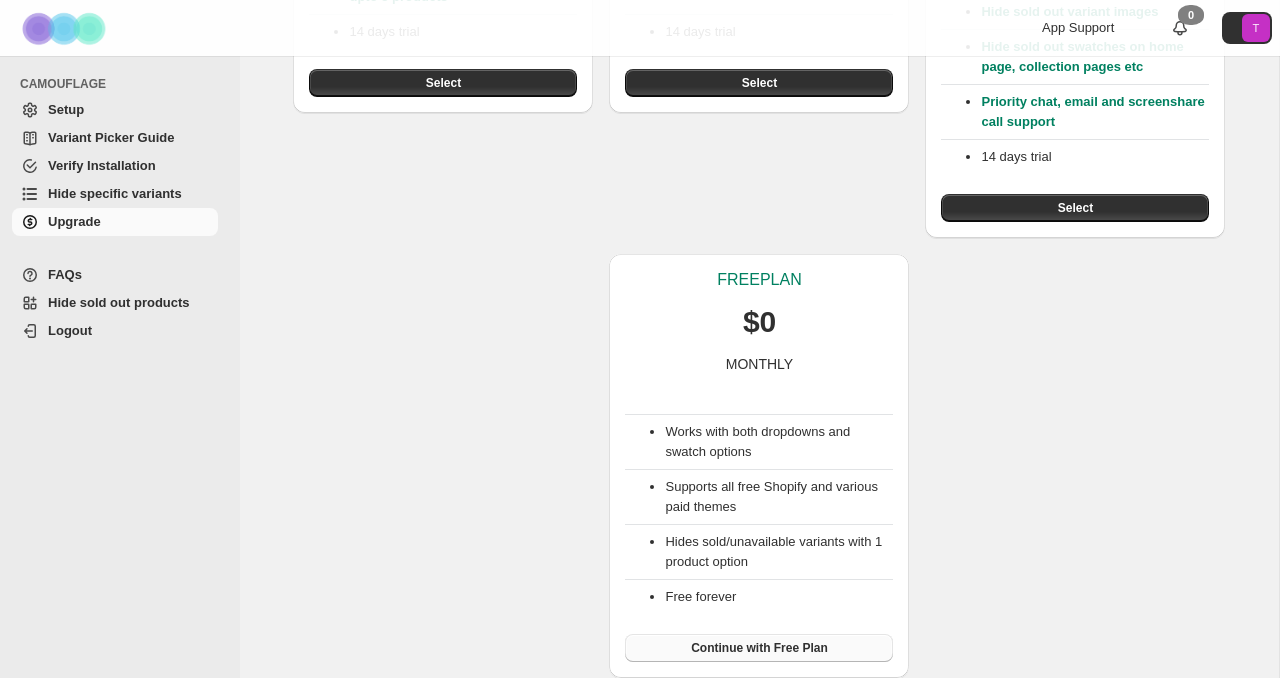 click on "Continue with Free Plan" at bounding box center (759, 648) 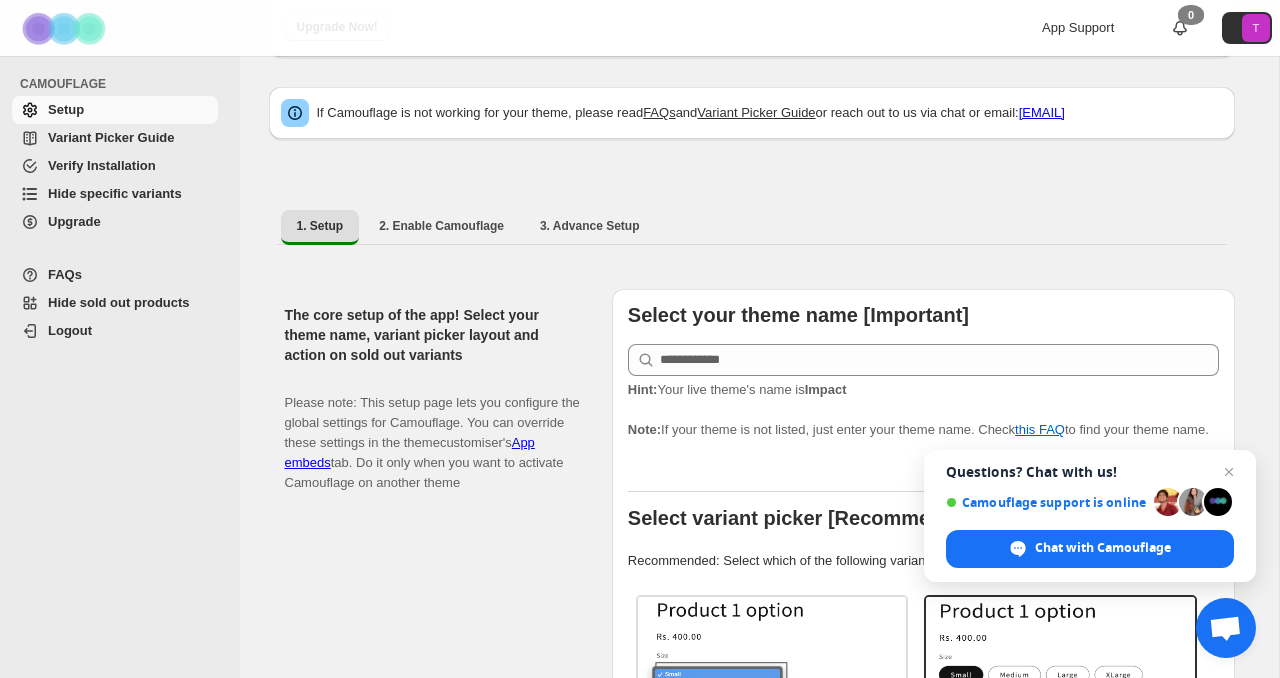 scroll, scrollTop: 301, scrollLeft: 0, axis: vertical 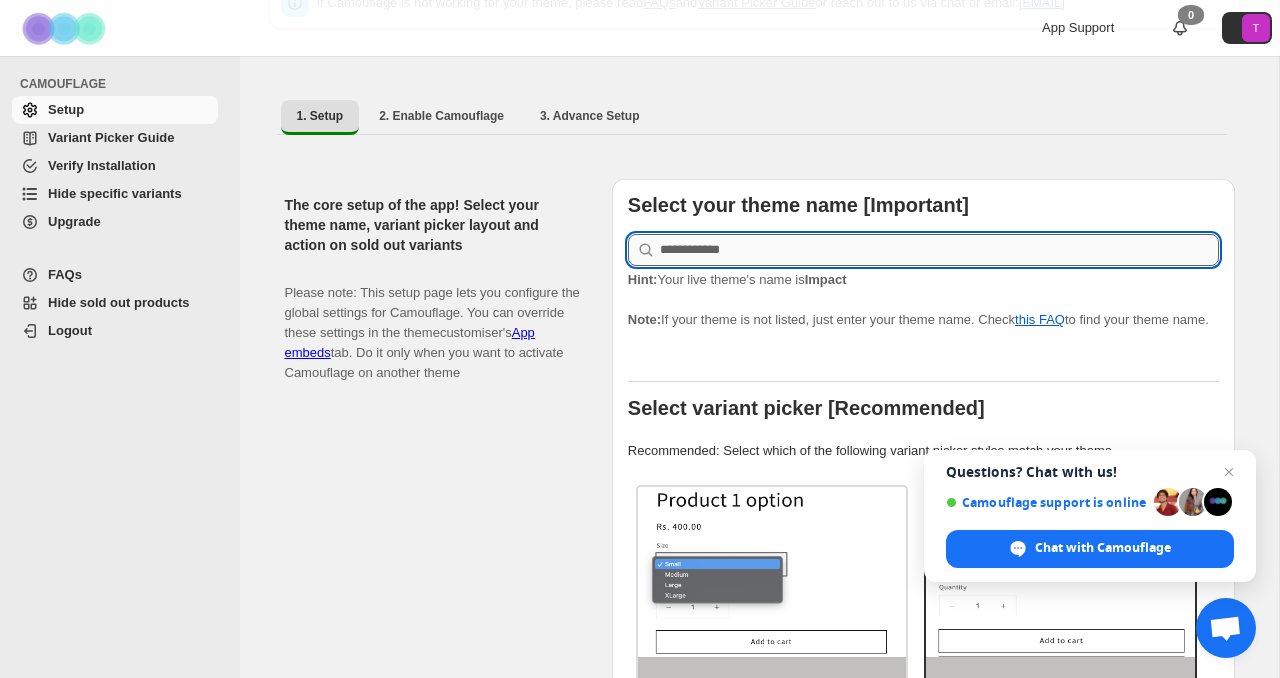 click at bounding box center (939, 250) 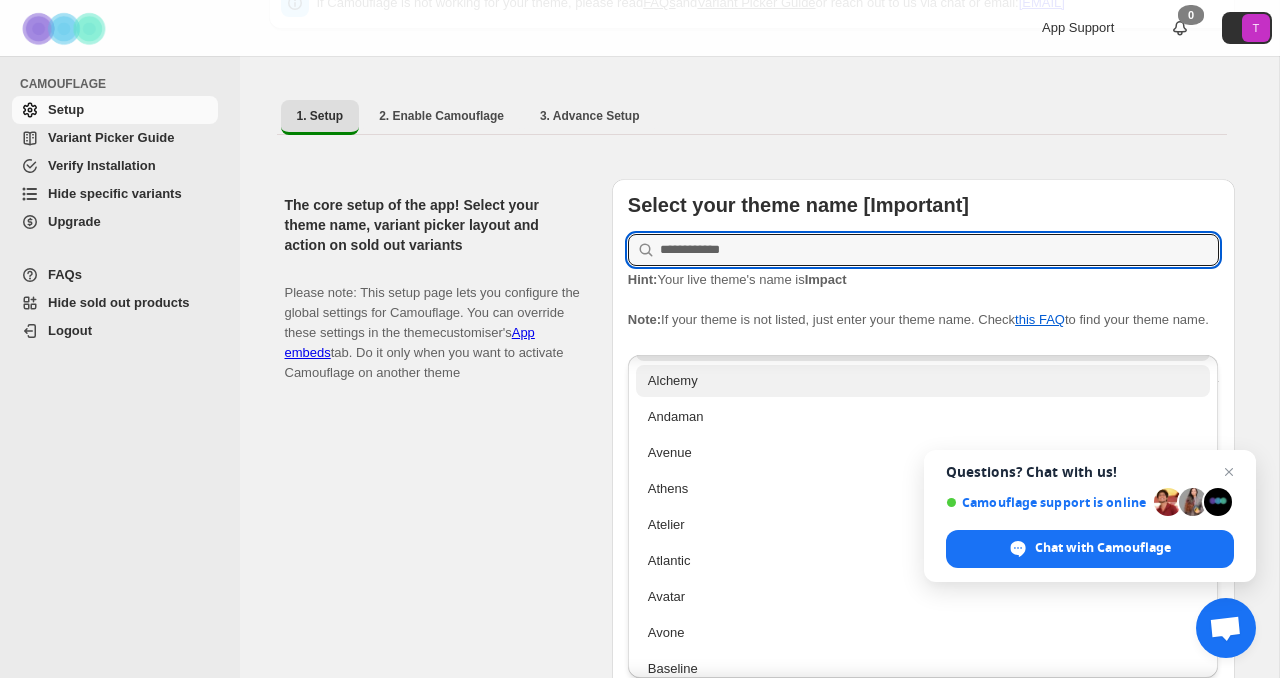 scroll, scrollTop: 84, scrollLeft: 0, axis: vertical 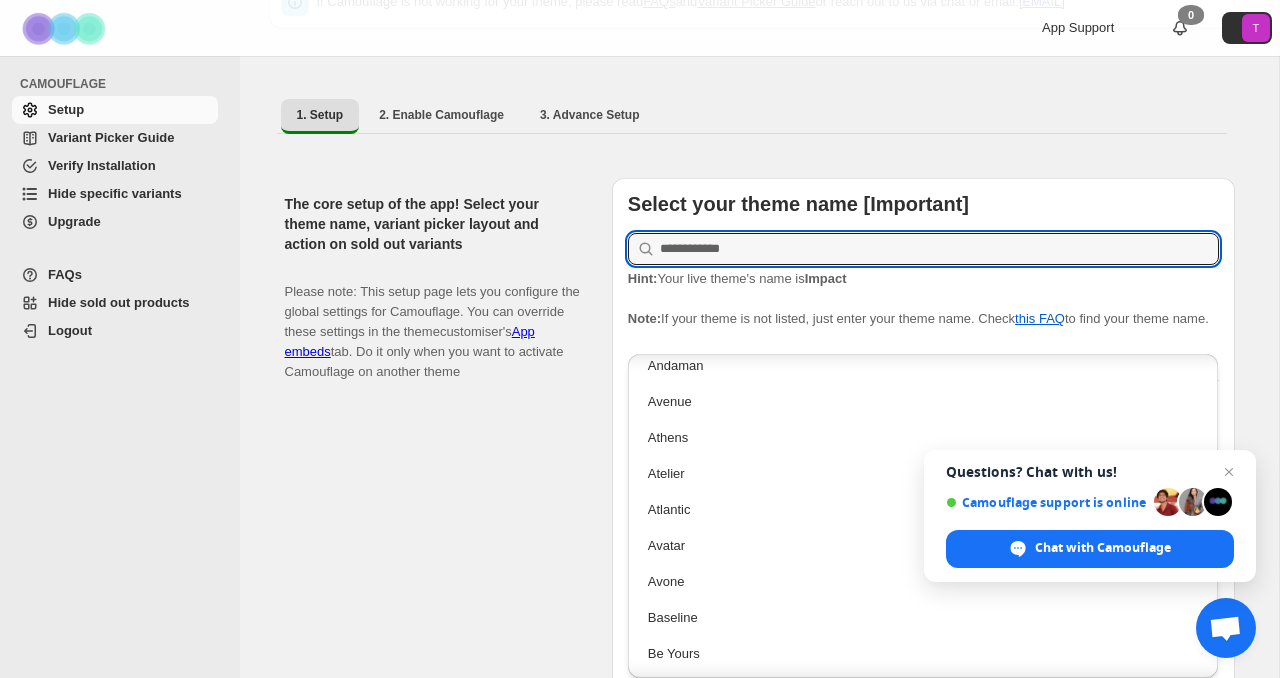click on "Please note: This setup page lets you configure the global settings for Camouflage. You can override these settings in the theme  customiser's  App embeds  tab. Do it only when you want to activate Camouflage on another theme" at bounding box center (432, 322) 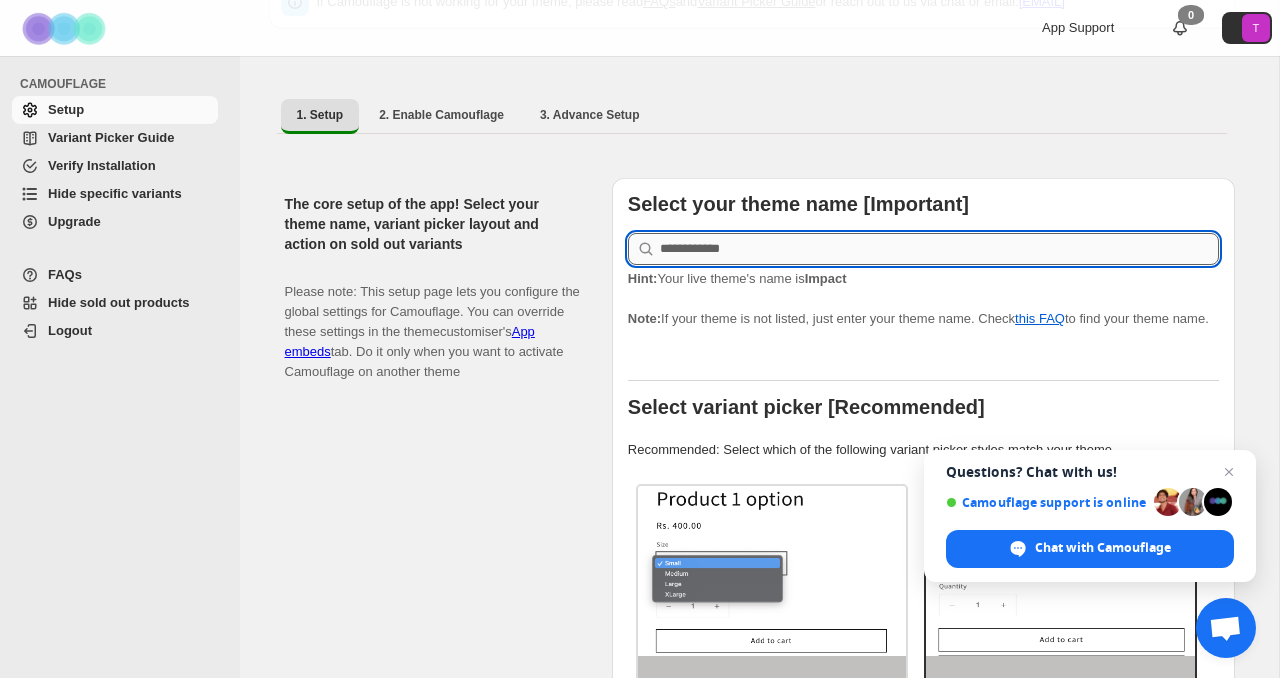 click at bounding box center (939, 249) 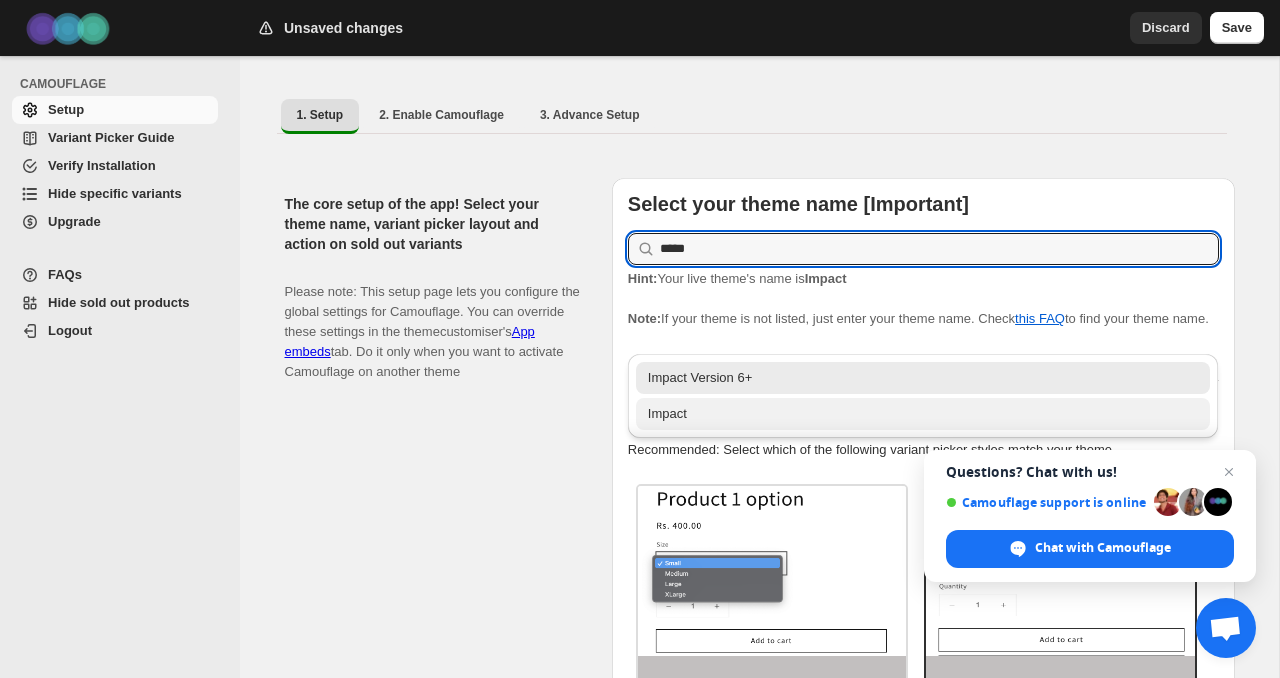 click on "Impact" at bounding box center (923, 414) 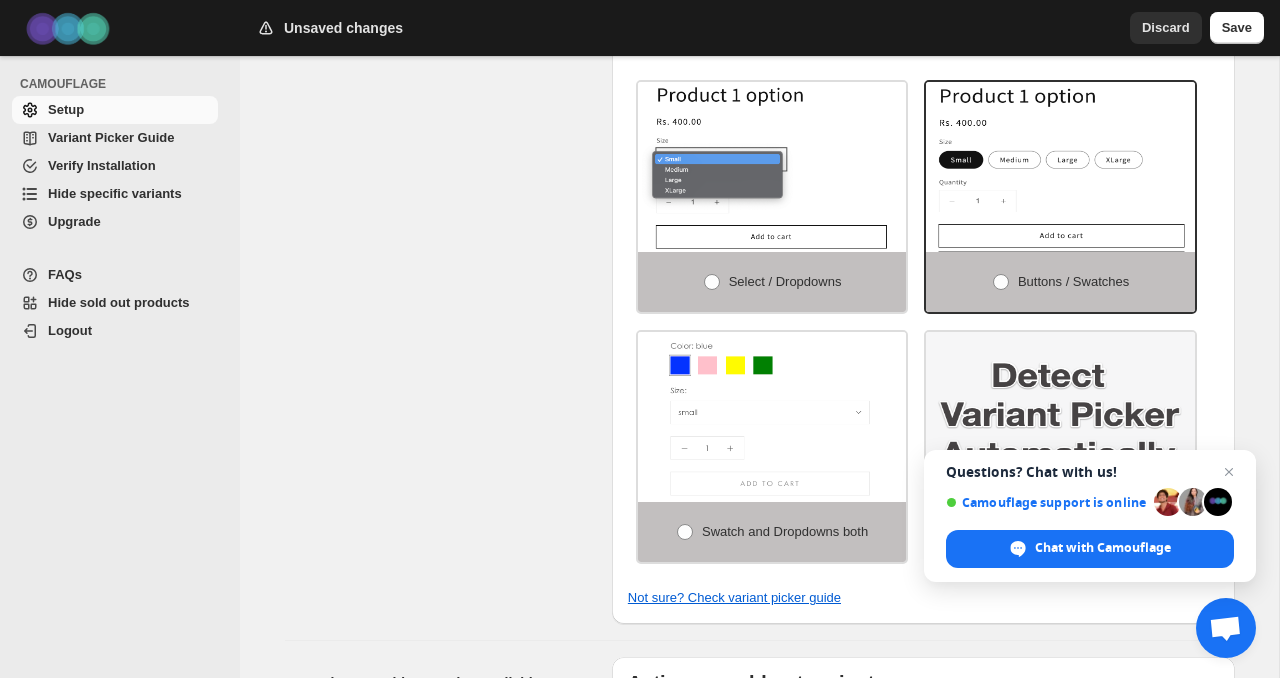 scroll, scrollTop: 722, scrollLeft: 0, axis: vertical 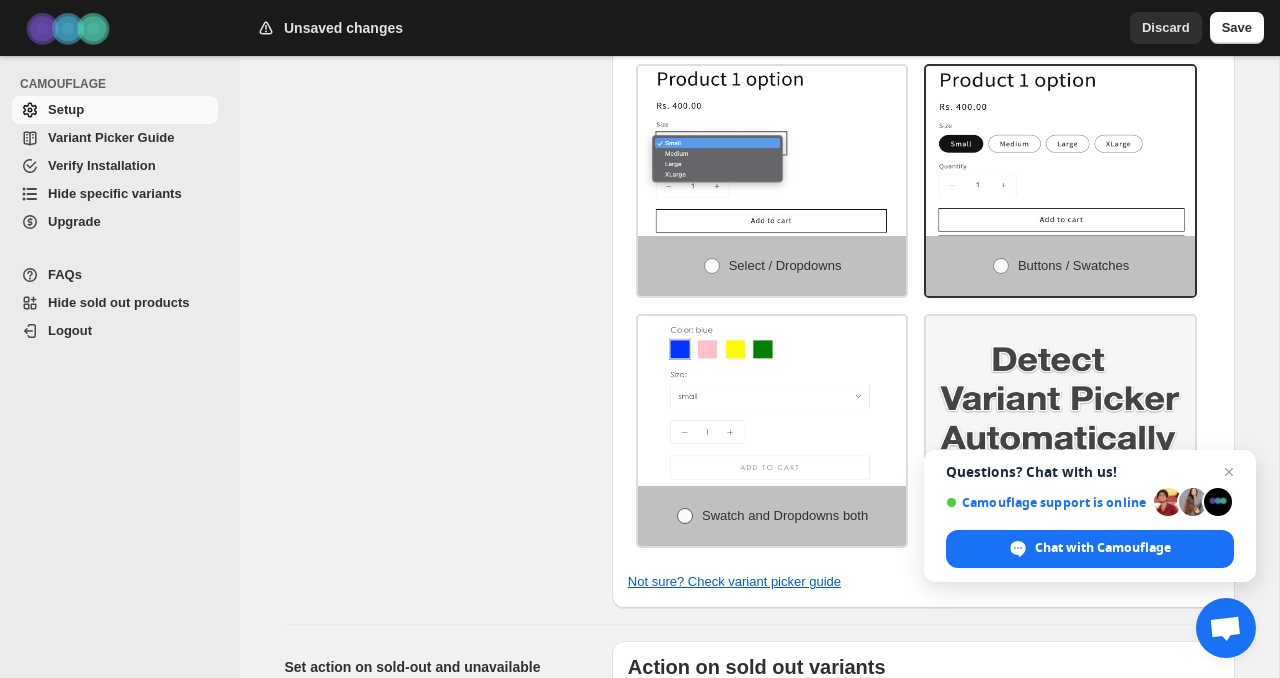 type on "******" 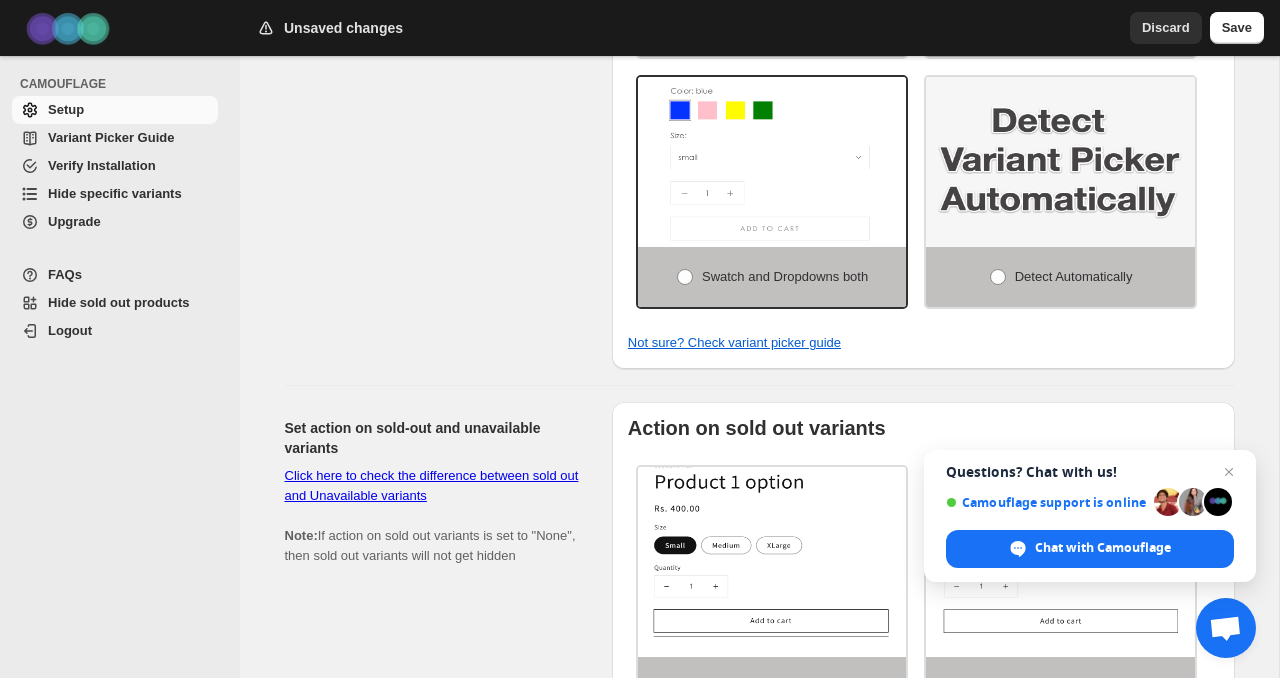 scroll, scrollTop: 952, scrollLeft: 0, axis: vertical 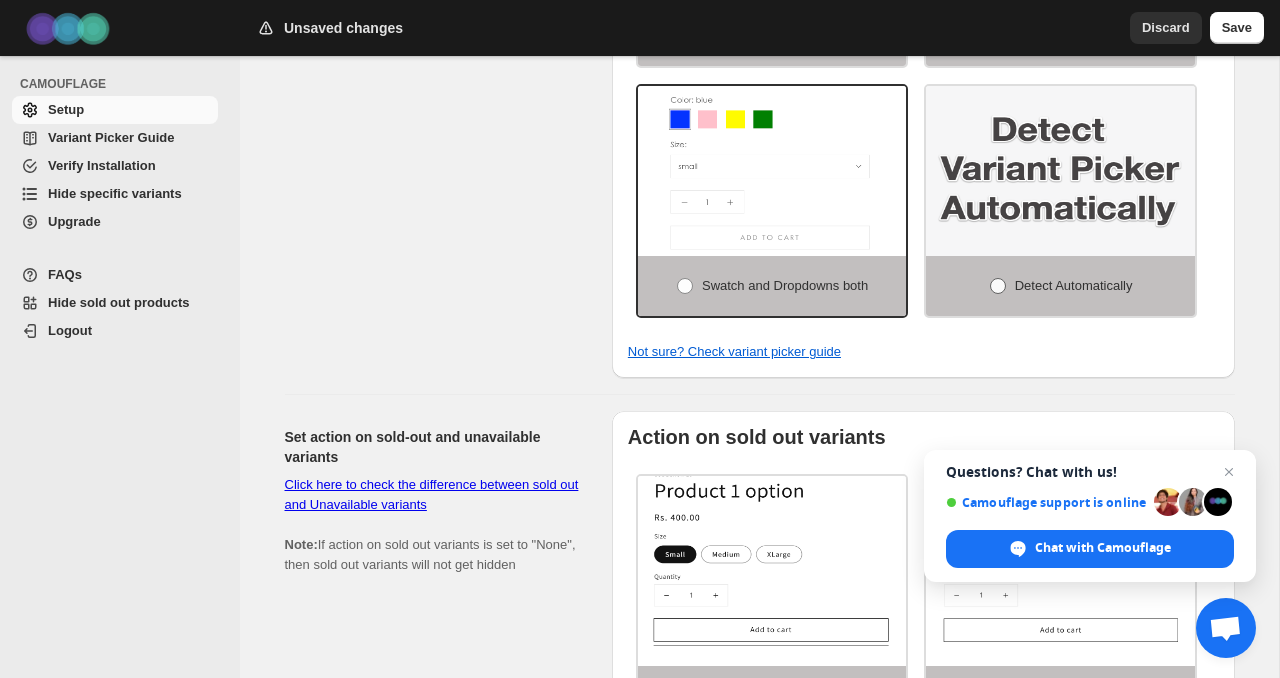 click at bounding box center [998, 286] 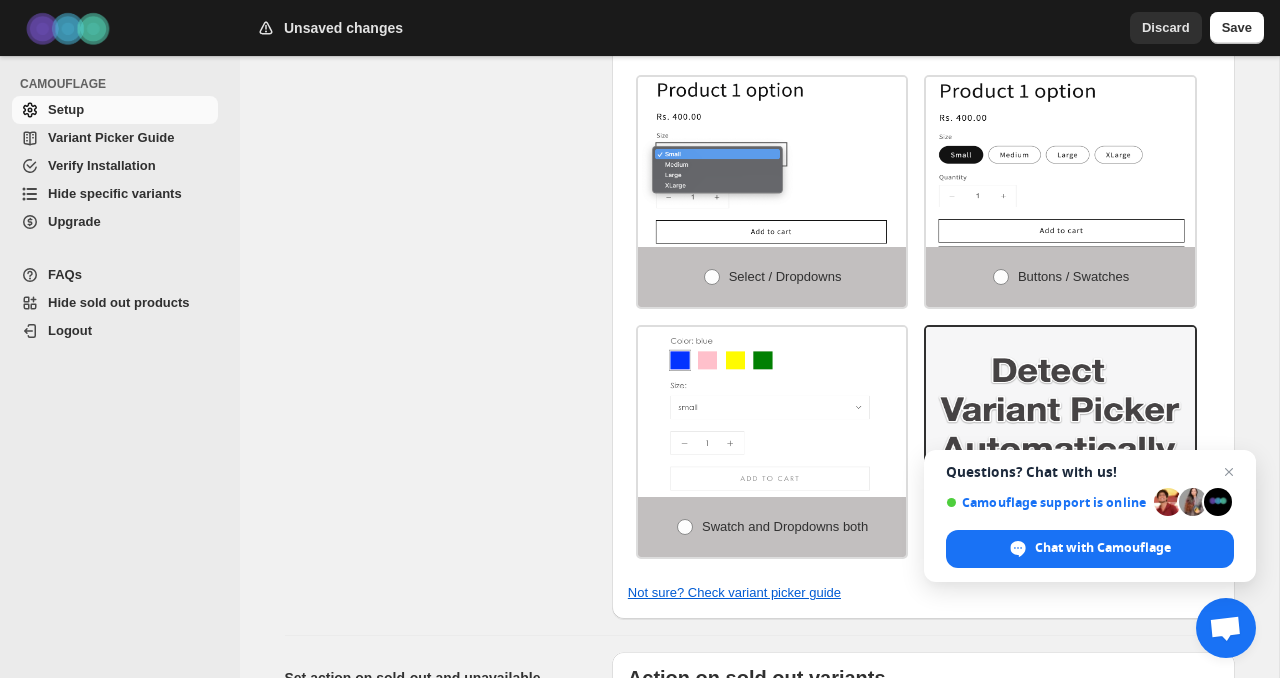 scroll, scrollTop: 716, scrollLeft: 0, axis: vertical 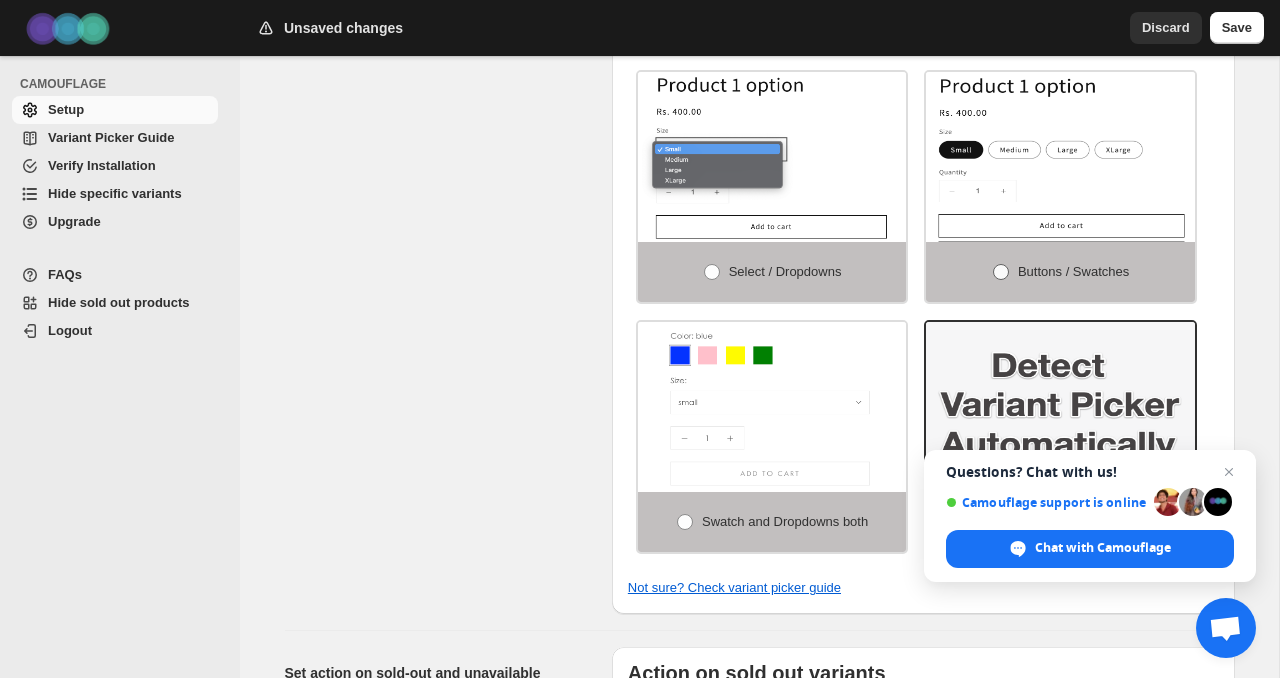click on "Buttons / Swatches" at bounding box center [1060, 272] 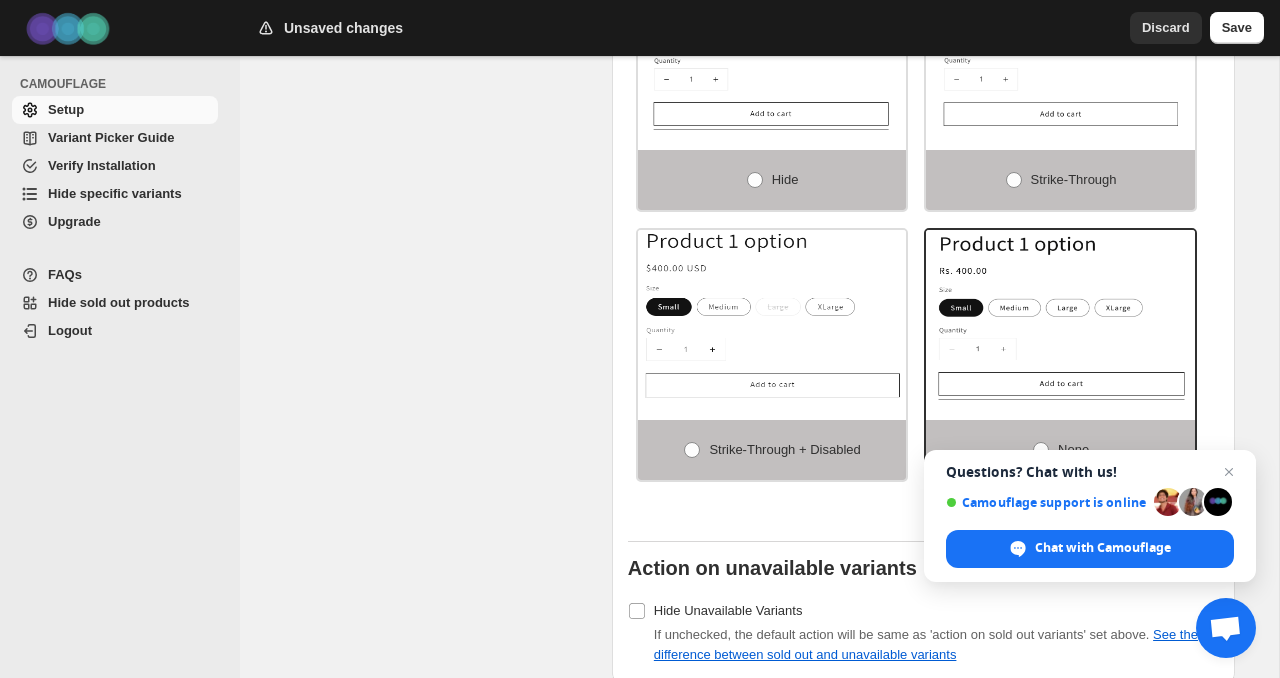 scroll, scrollTop: 1418, scrollLeft: 0, axis: vertical 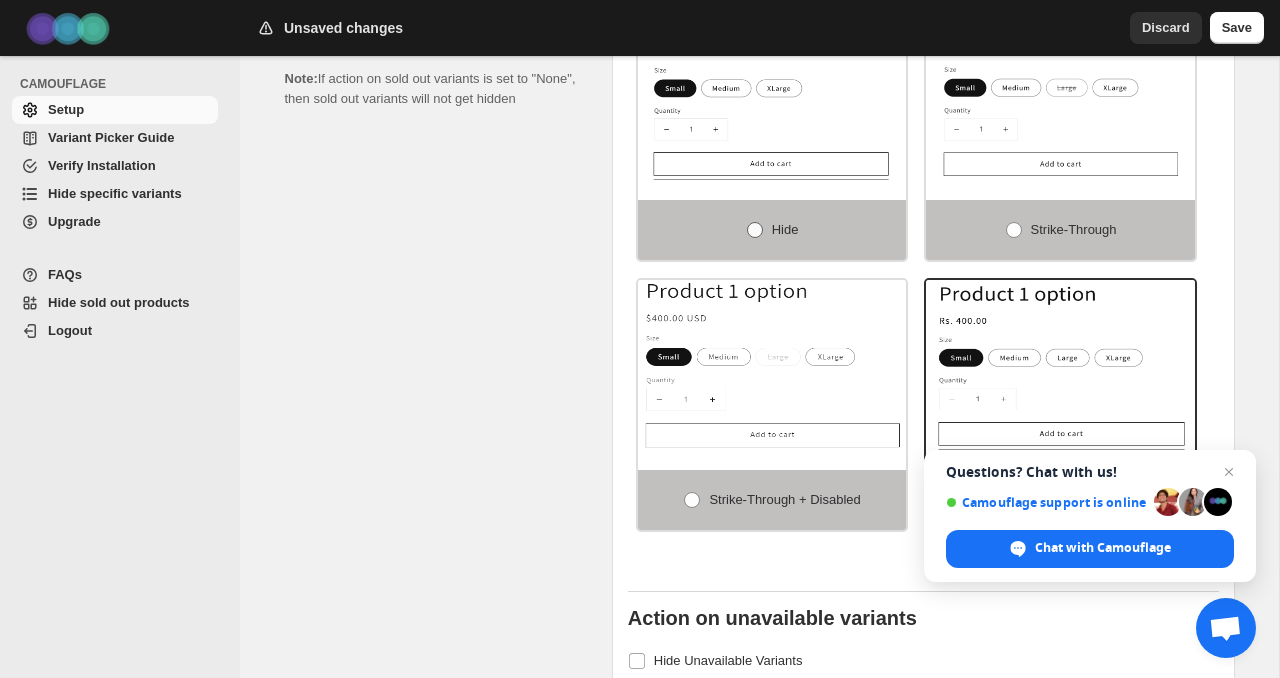 click on "Hide" at bounding box center (772, 230) 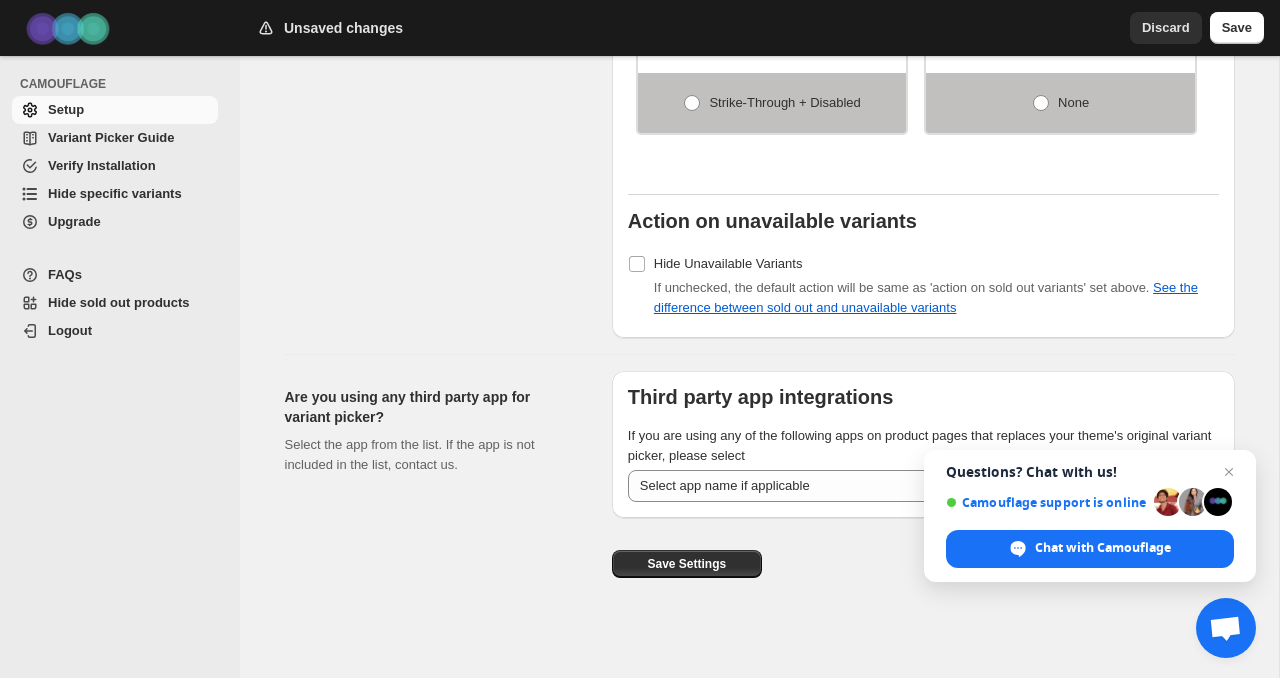 scroll, scrollTop: 1825, scrollLeft: 0, axis: vertical 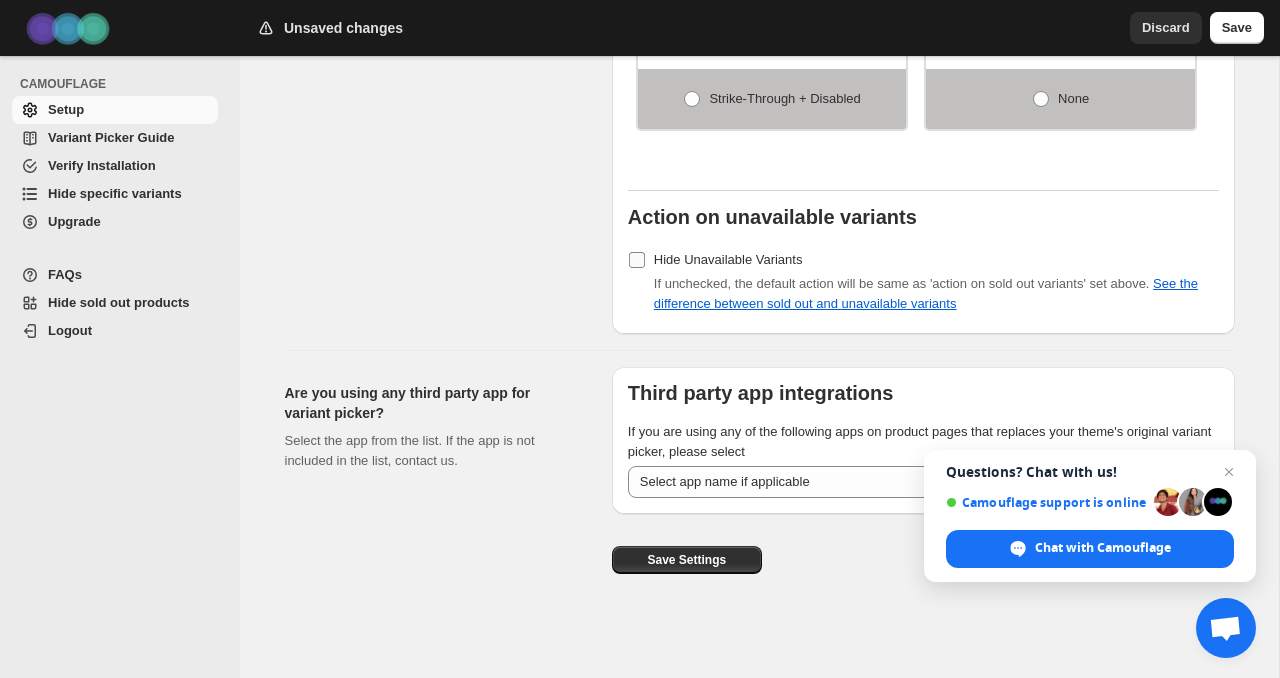 click on "Hide Unavailable Variants" at bounding box center (728, 259) 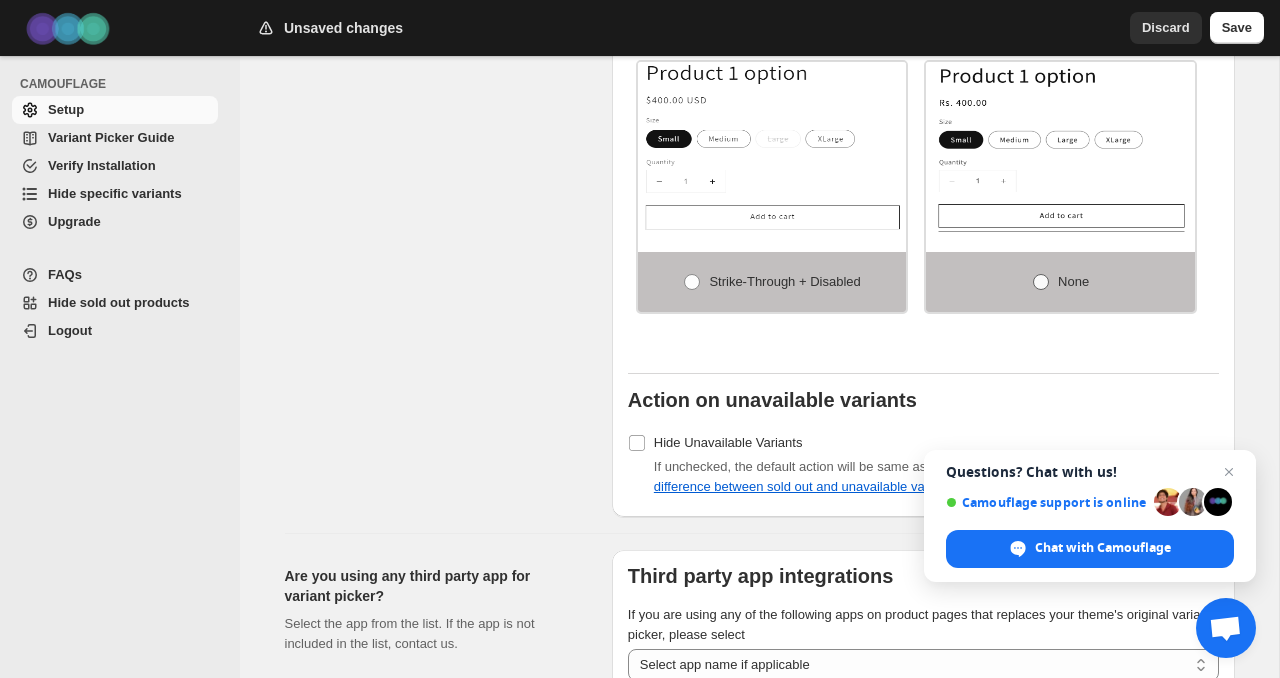 scroll, scrollTop: 878, scrollLeft: 0, axis: vertical 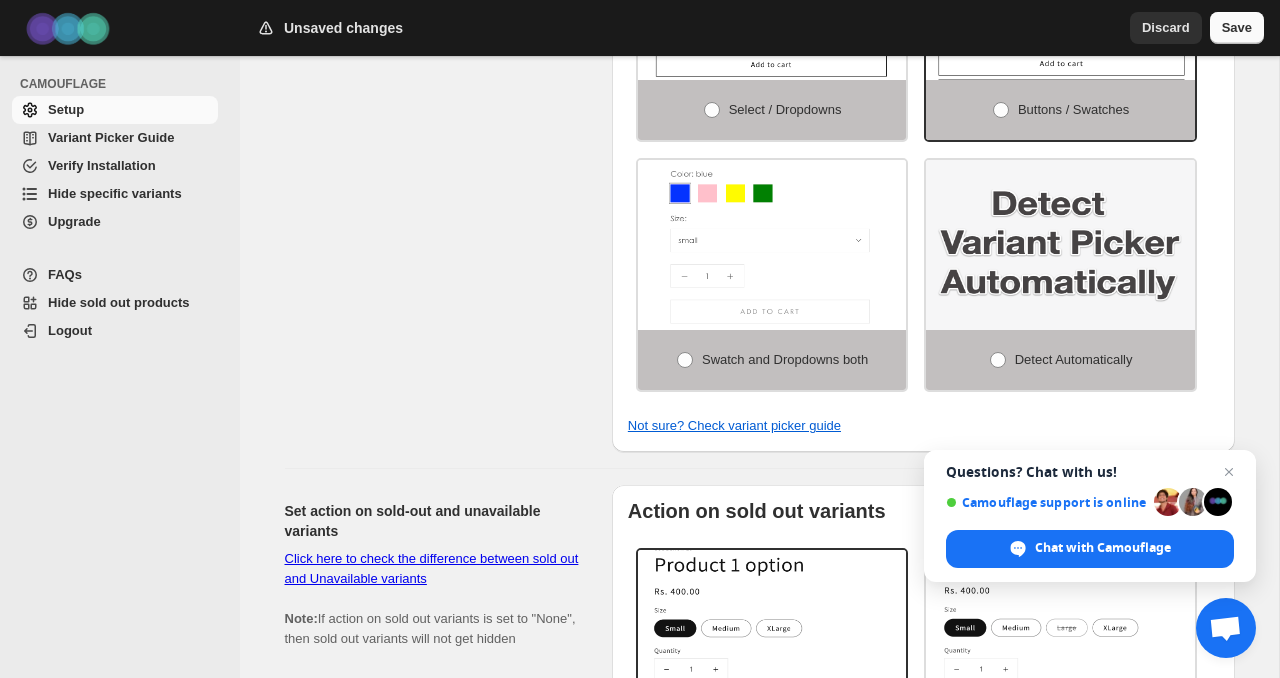click on "Save" at bounding box center [1237, 28] 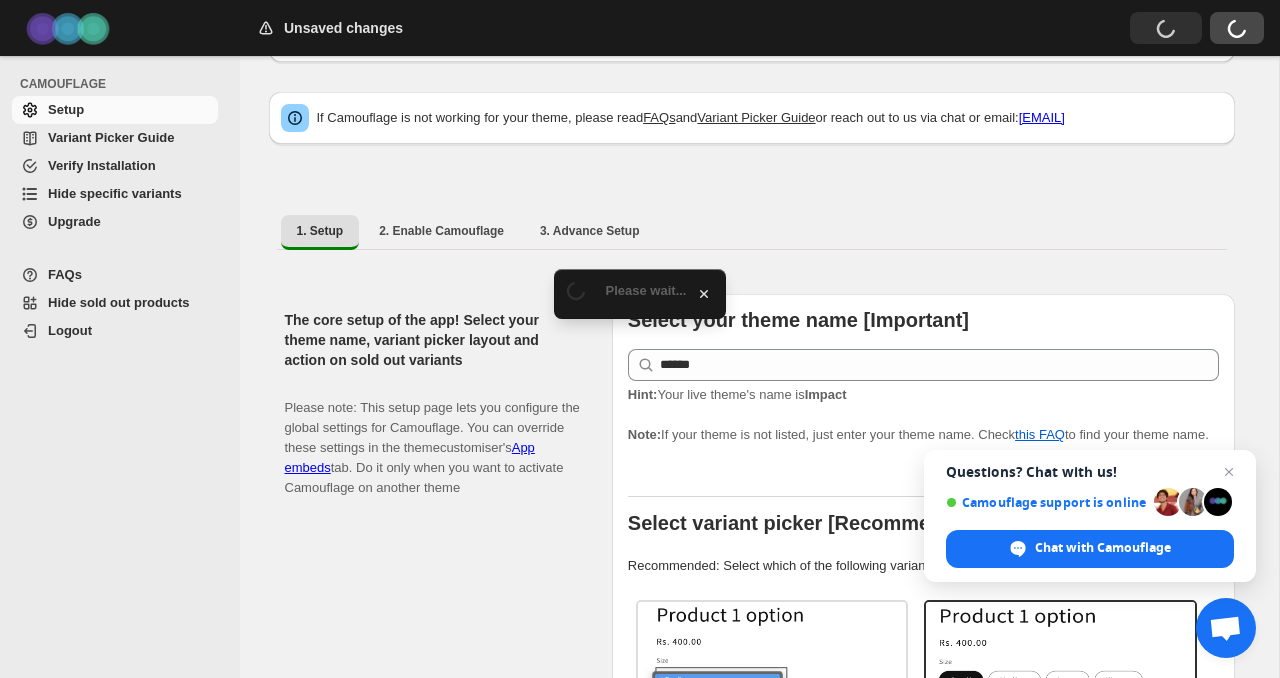scroll, scrollTop: 0, scrollLeft: 0, axis: both 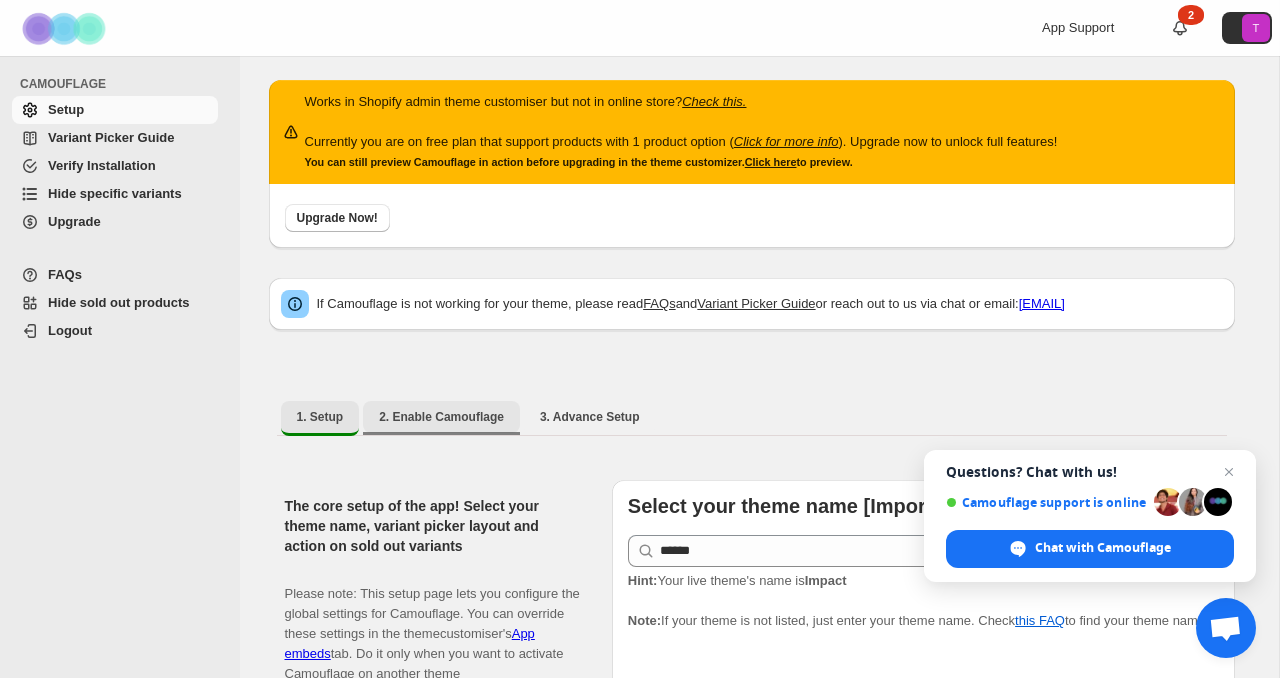 click on "2. Enable Camouflage" at bounding box center (441, 417) 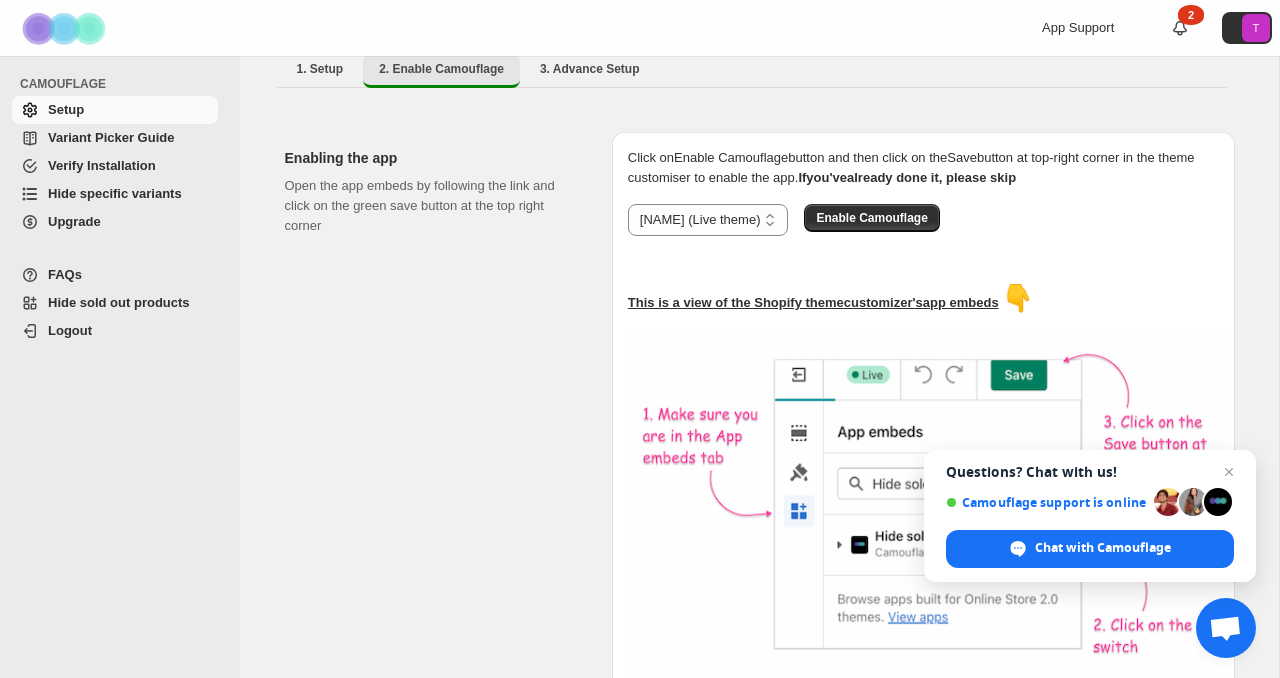 scroll, scrollTop: 431, scrollLeft: 0, axis: vertical 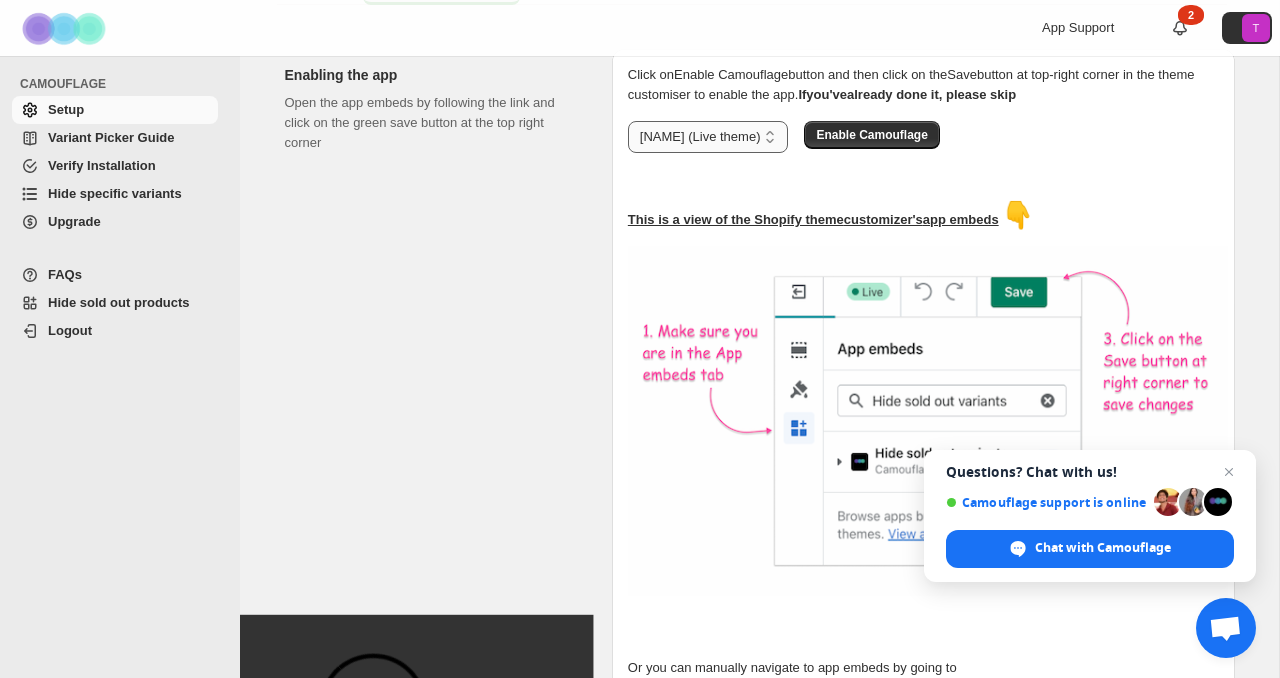 click on "**********" at bounding box center [708, 137] 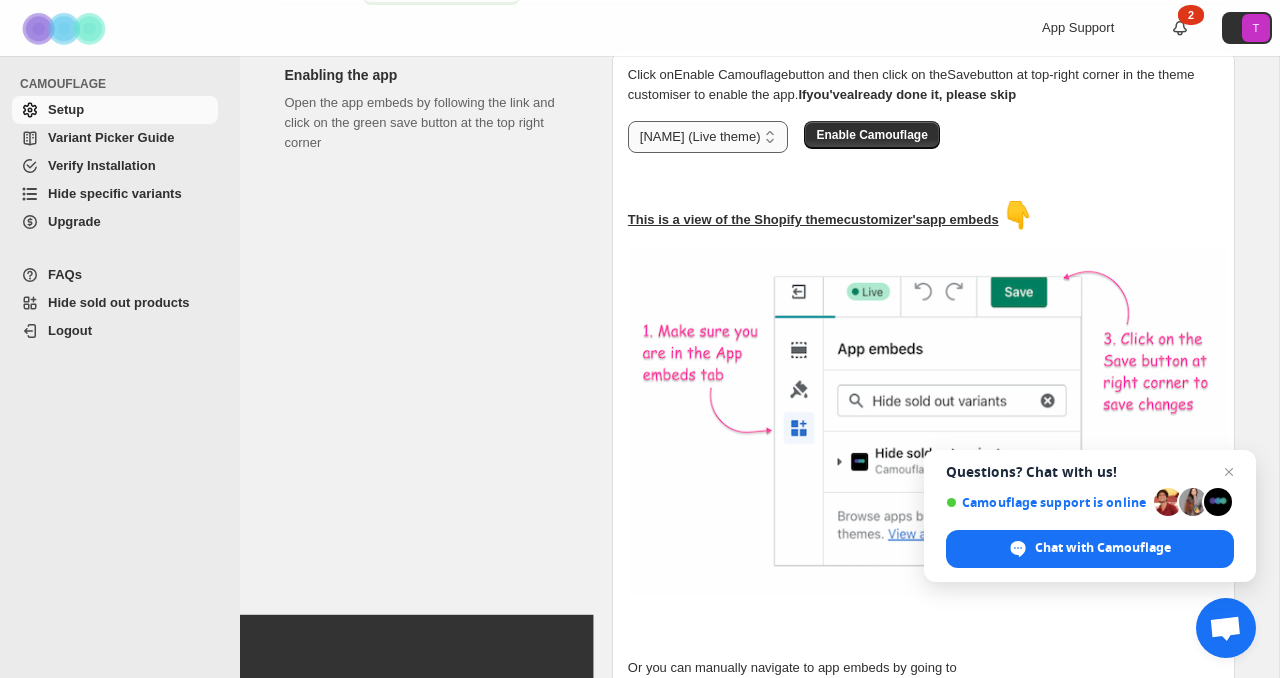 select on "**********" 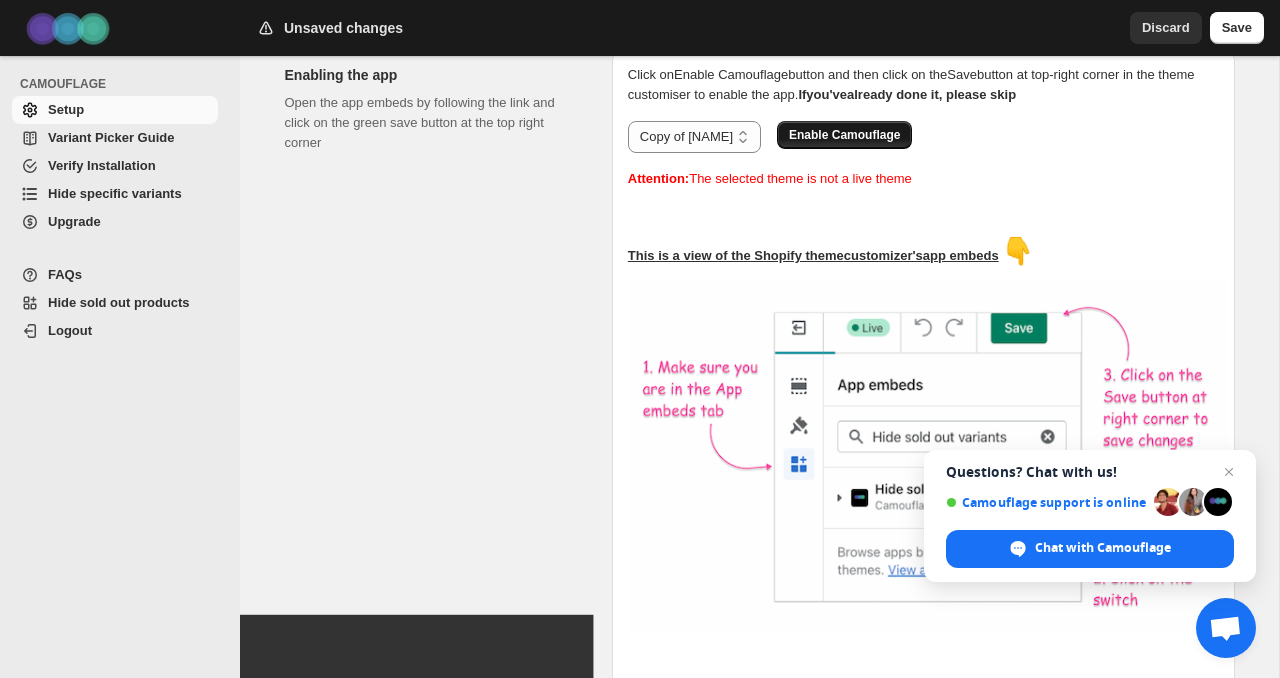 click on "Enable Camouflage" at bounding box center [844, 135] 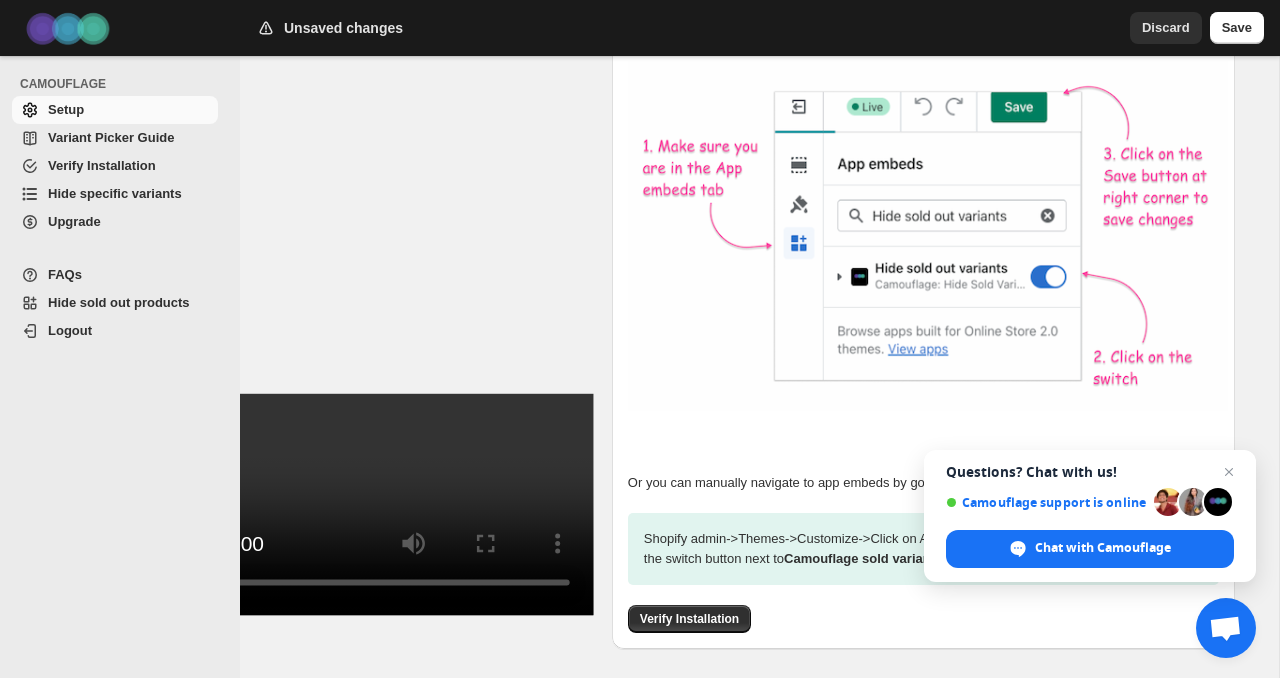 scroll, scrollTop: 750, scrollLeft: 0, axis: vertical 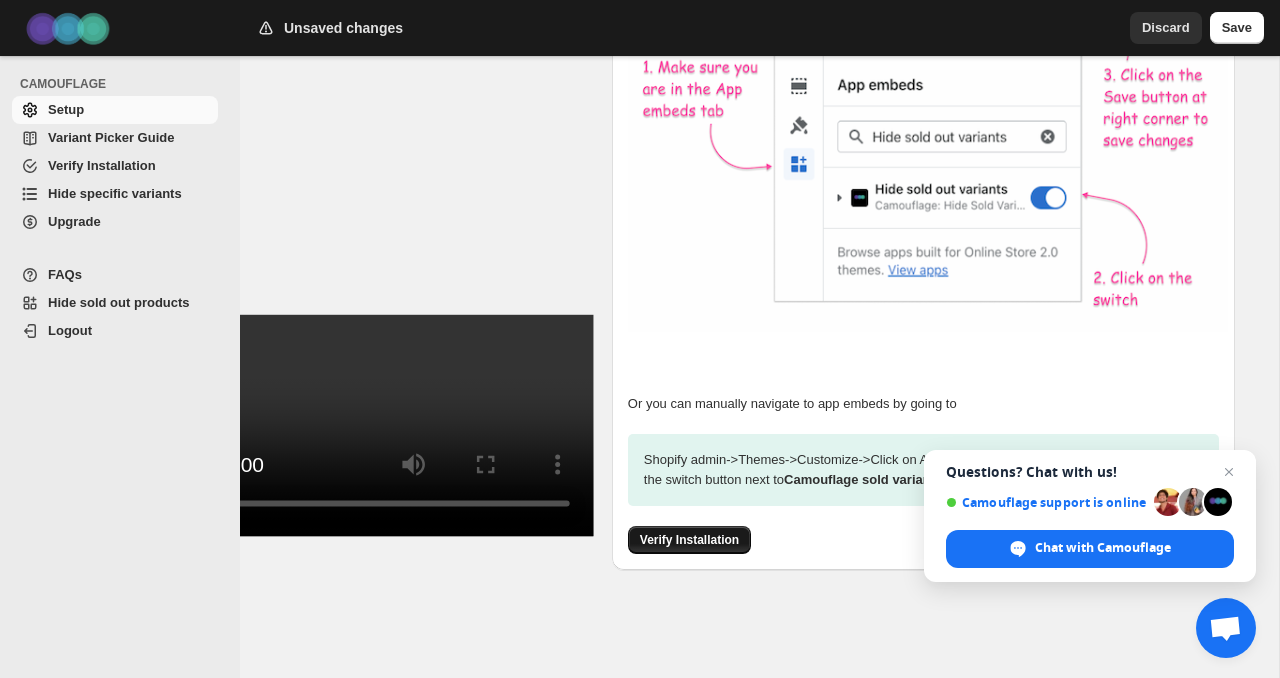 click on "Verify Installation" at bounding box center [689, 540] 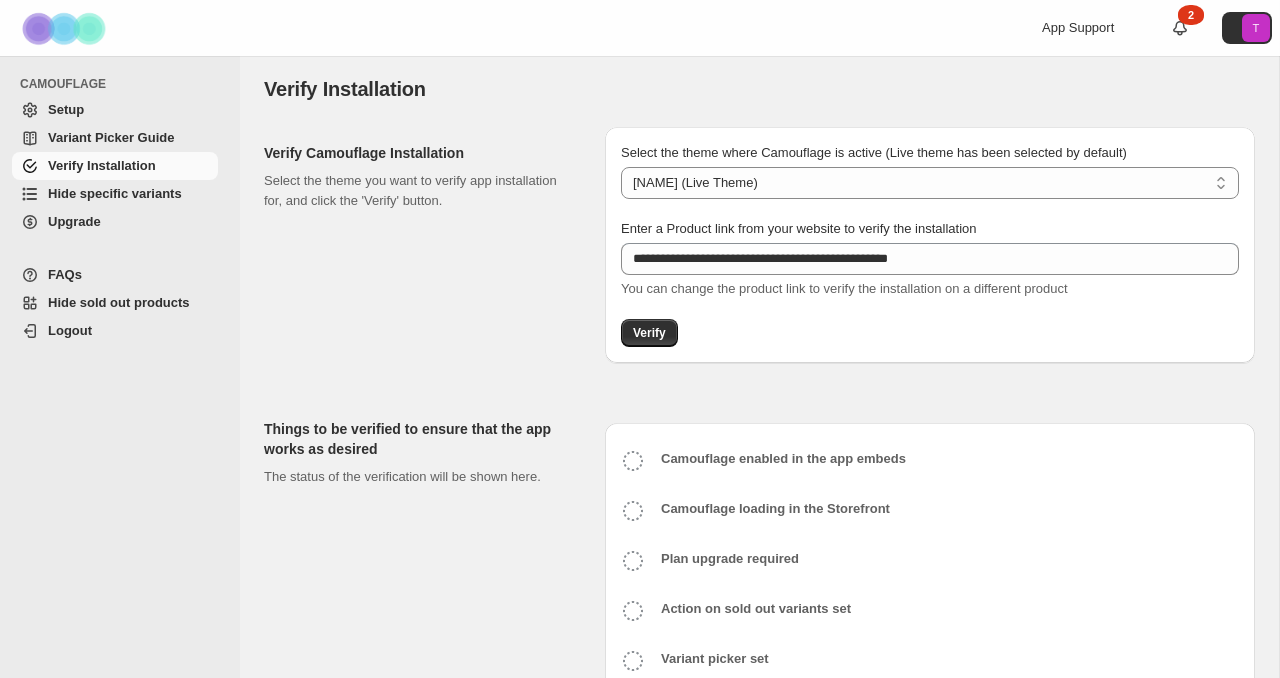 scroll, scrollTop: 0, scrollLeft: 0, axis: both 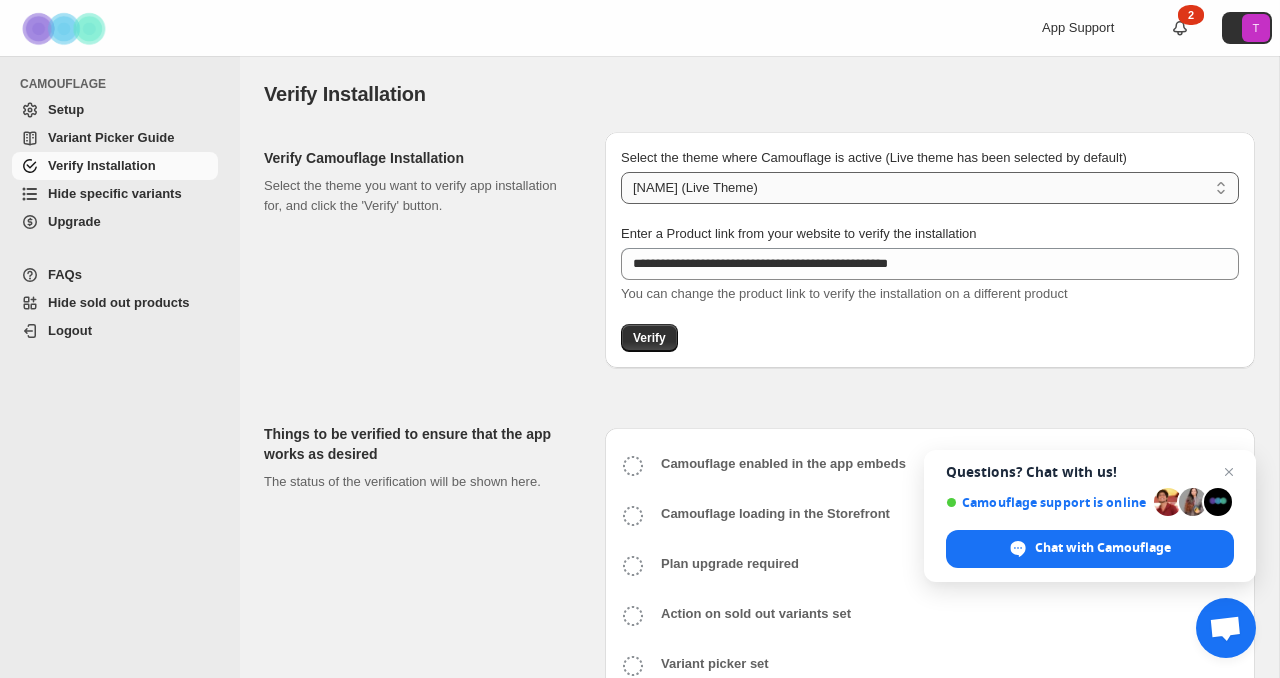 click on "**********" at bounding box center [930, 188] 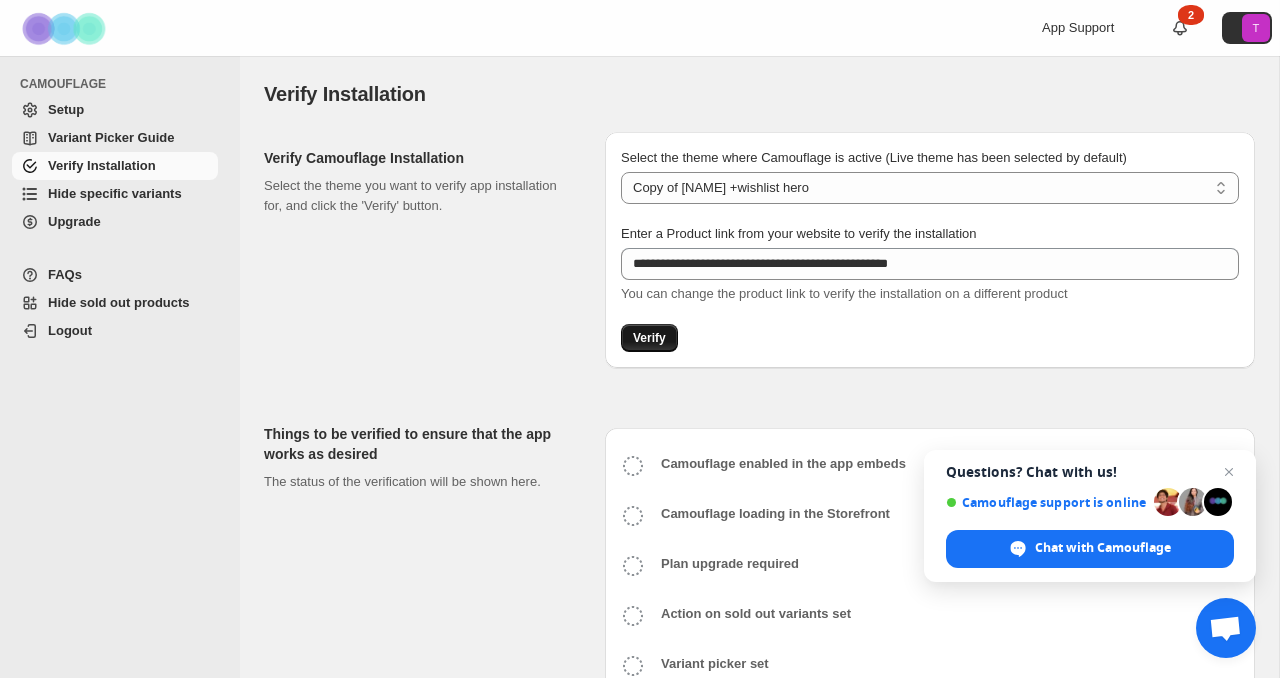click on "Verify" at bounding box center (649, 338) 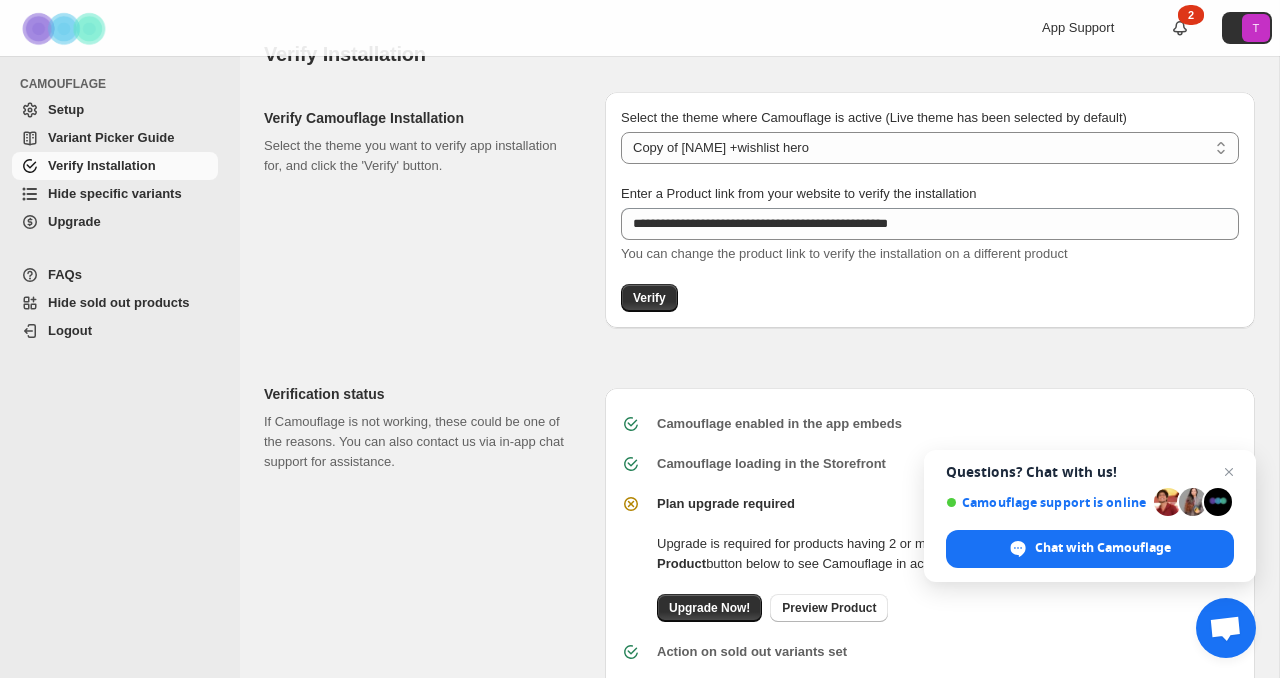 scroll, scrollTop: 0, scrollLeft: 0, axis: both 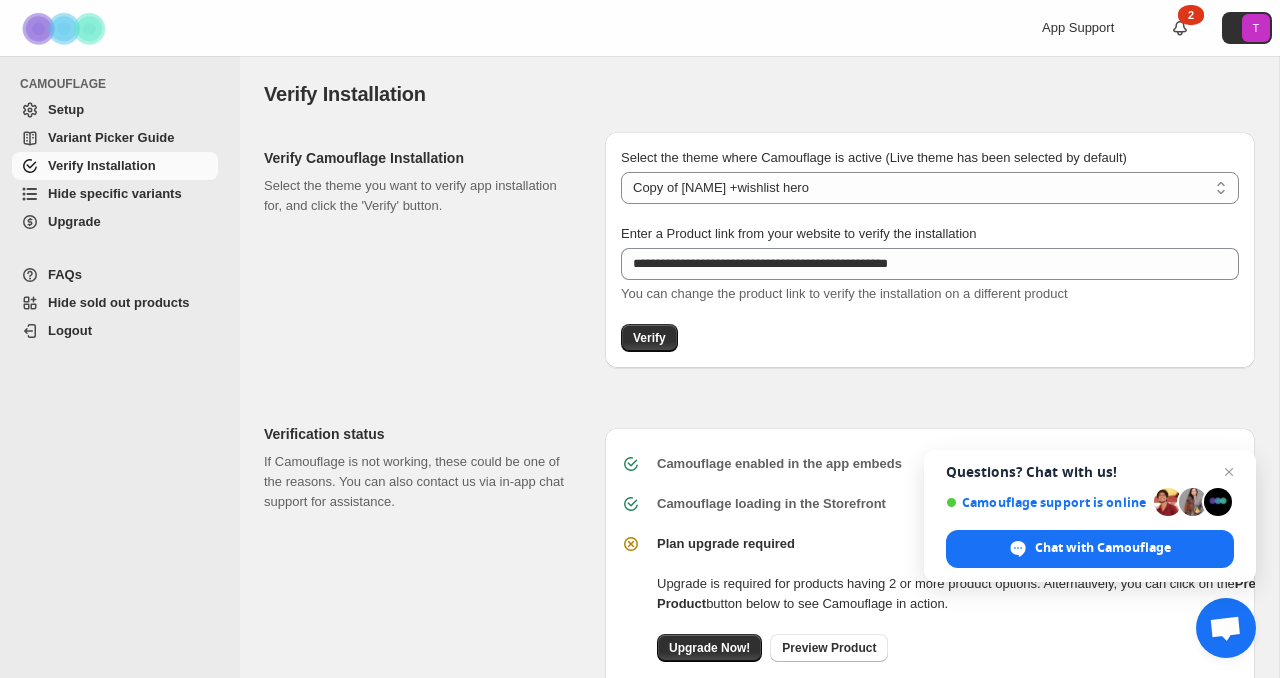 click on "Setup" at bounding box center (131, 110) 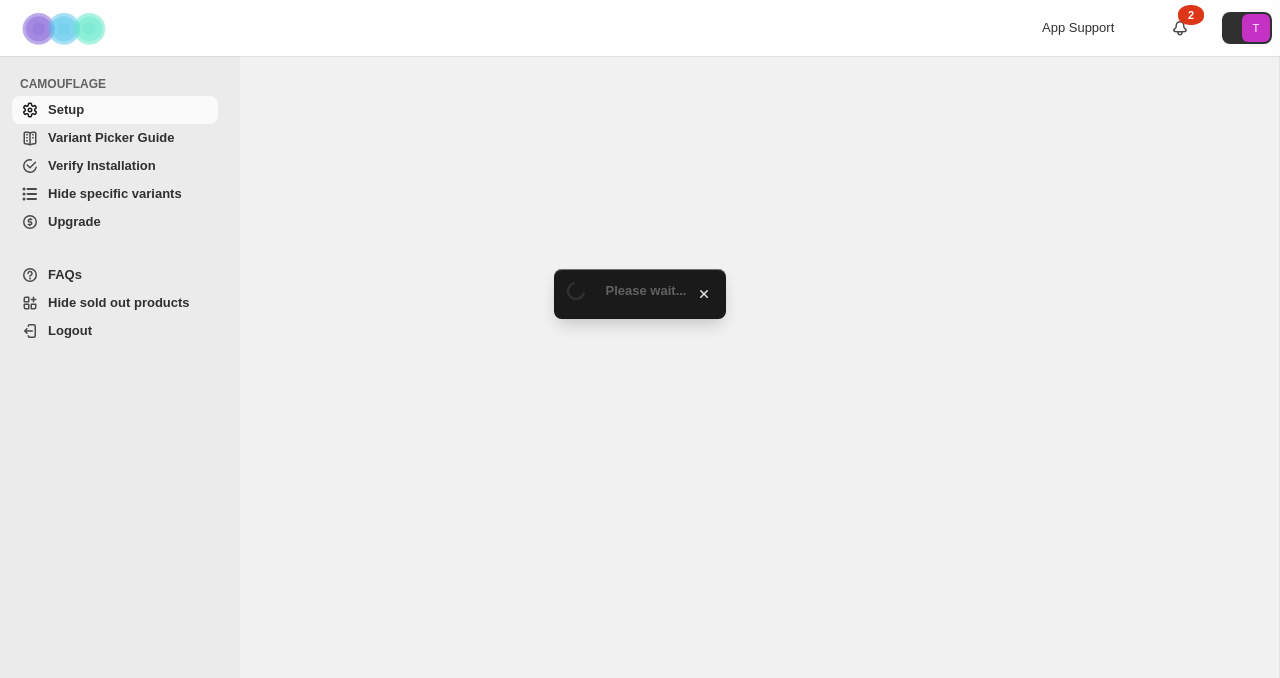 scroll, scrollTop: 0, scrollLeft: 0, axis: both 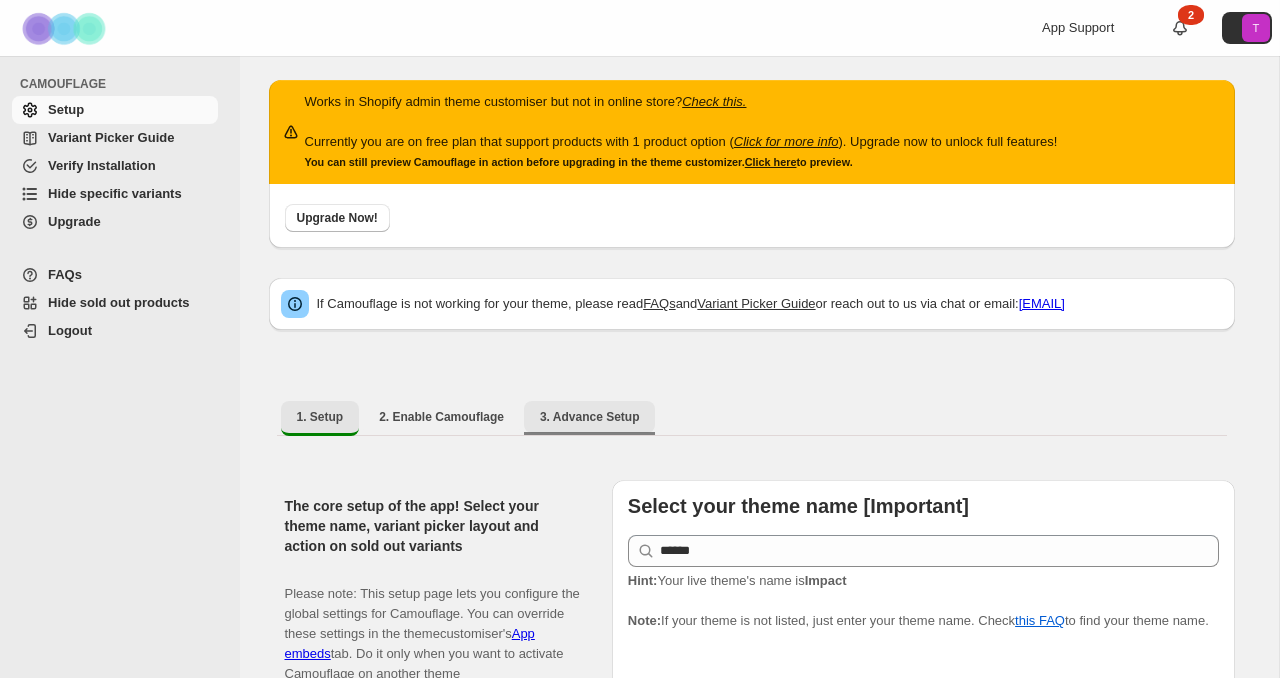 click on "3. Advance Setup" at bounding box center (590, 417) 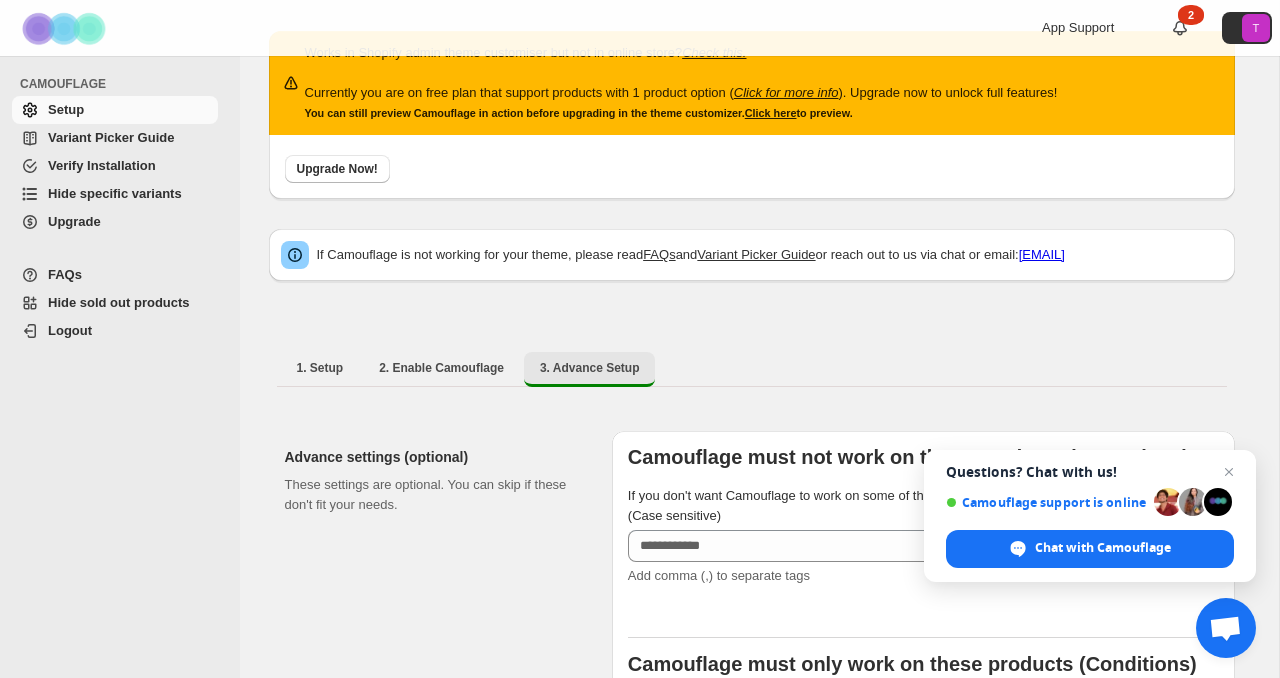scroll, scrollTop: 0, scrollLeft: 0, axis: both 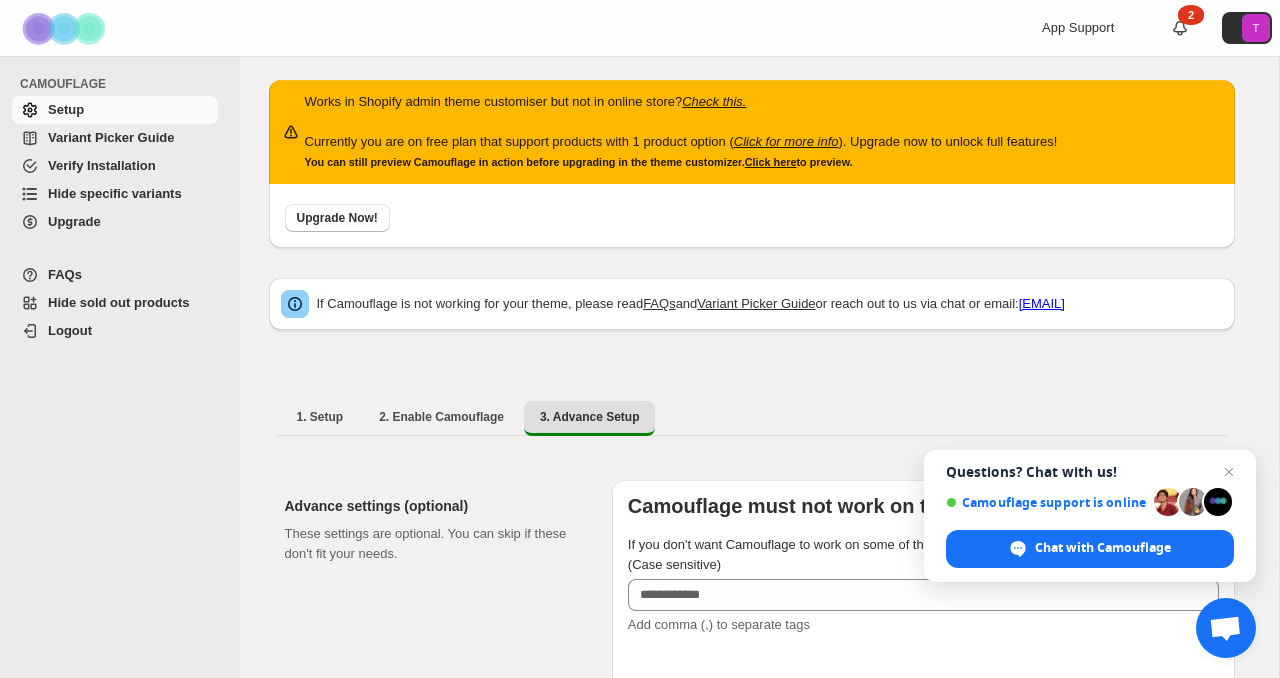 click on "Verify Installation" at bounding box center (102, 165) 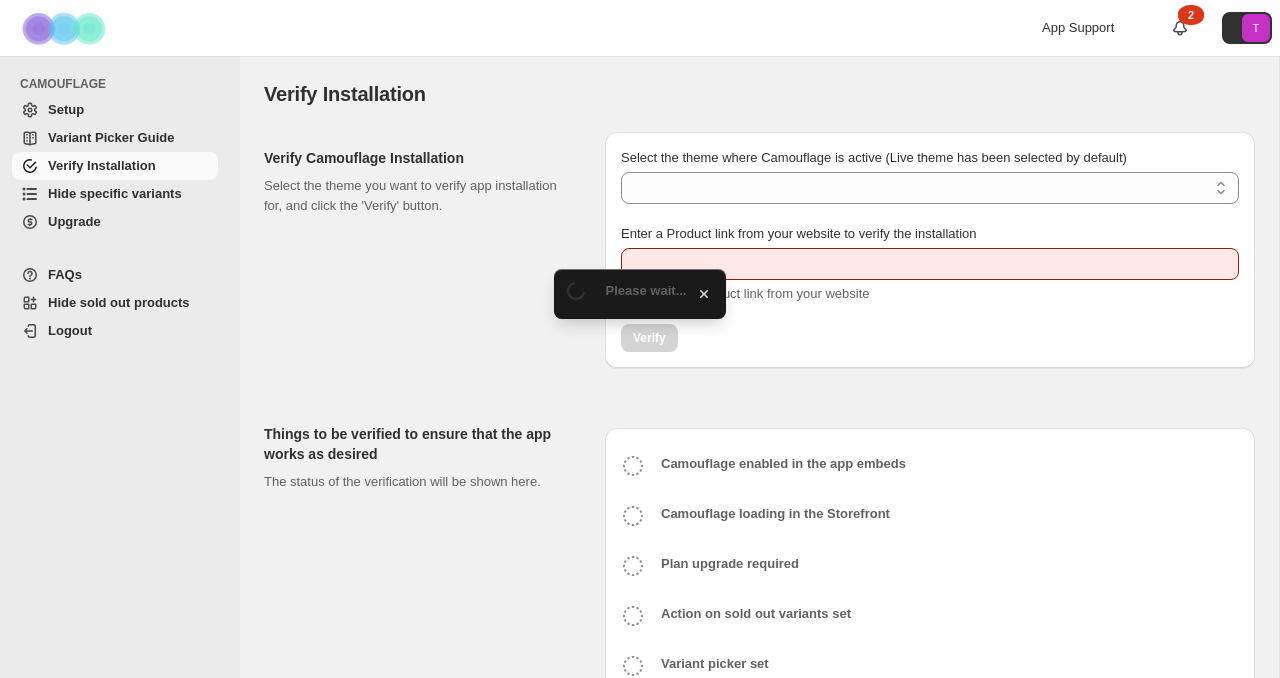 scroll, scrollTop: 0, scrollLeft: 0, axis: both 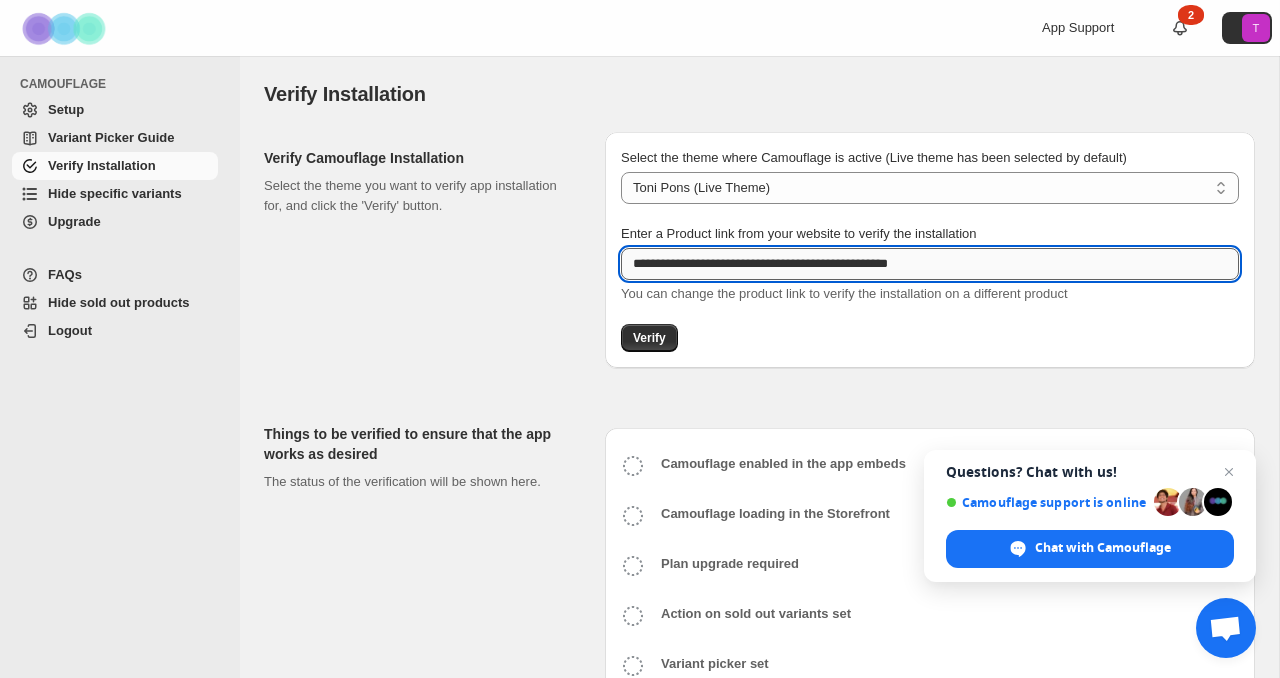 click on "**********" at bounding box center [930, 264] 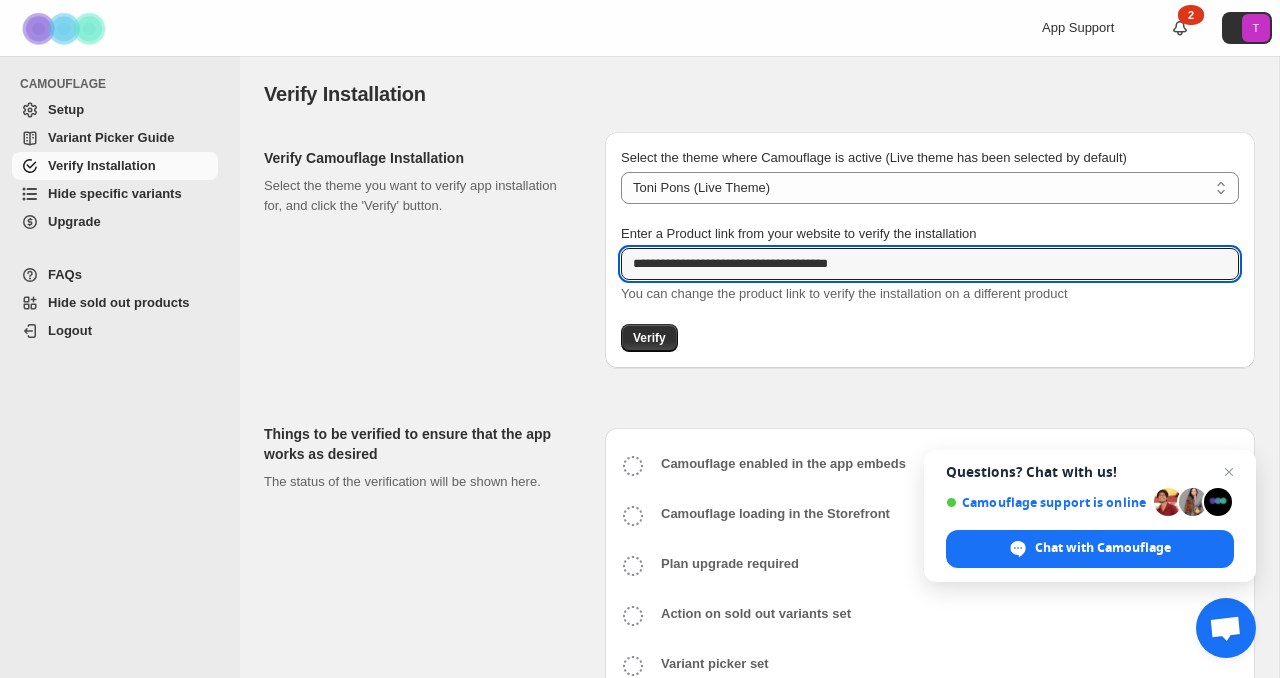 type on "**********" 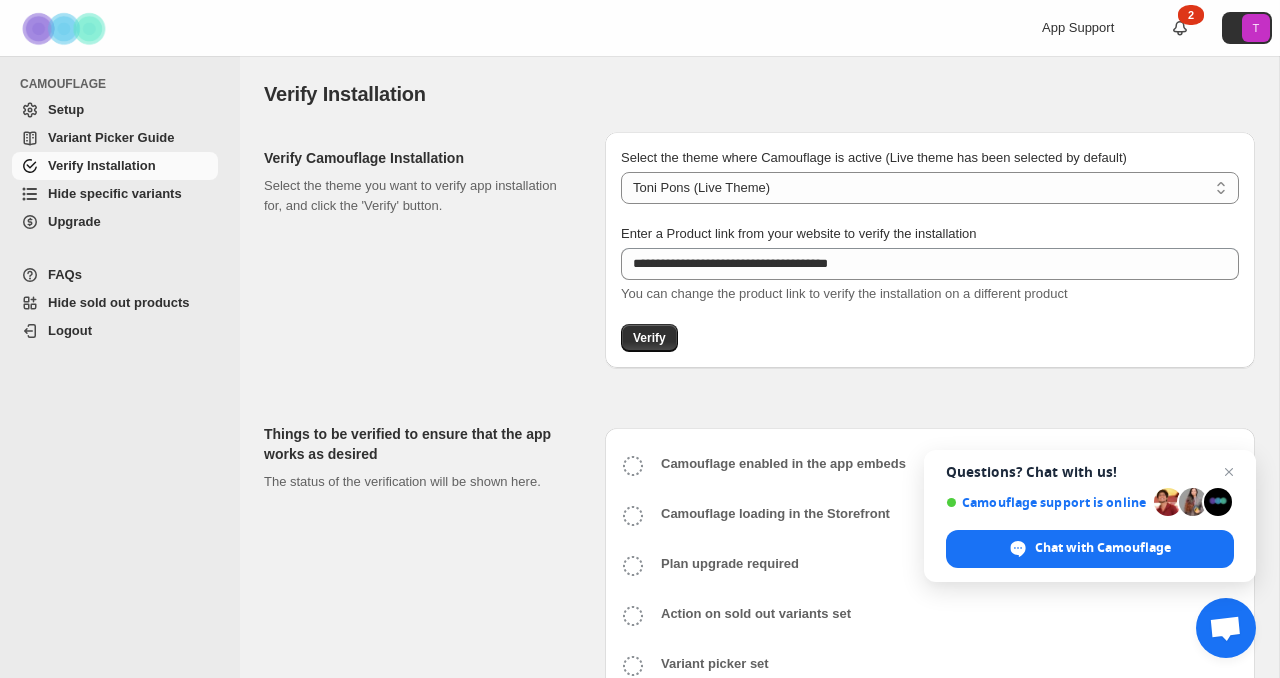 click on "Verify Camouflage Installation Select the theme you want to verify app installation for, and click the 'Verify' button." at bounding box center (426, 250) 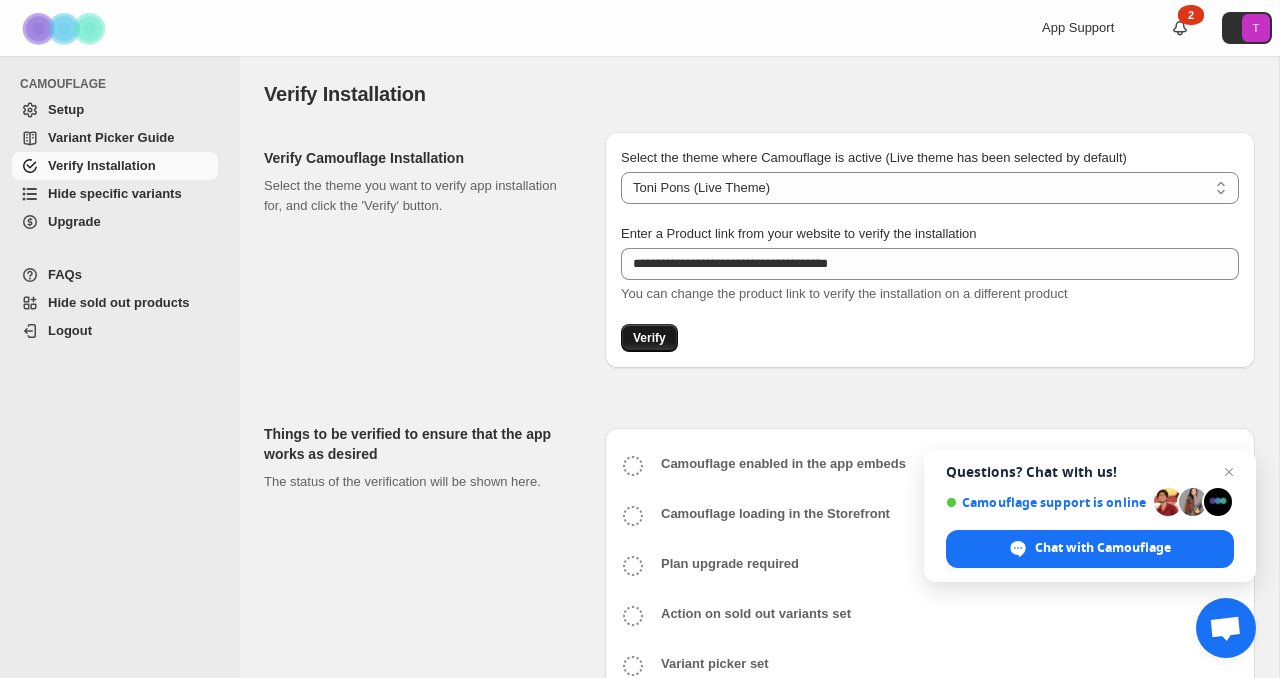 click on "Verify" at bounding box center [649, 338] 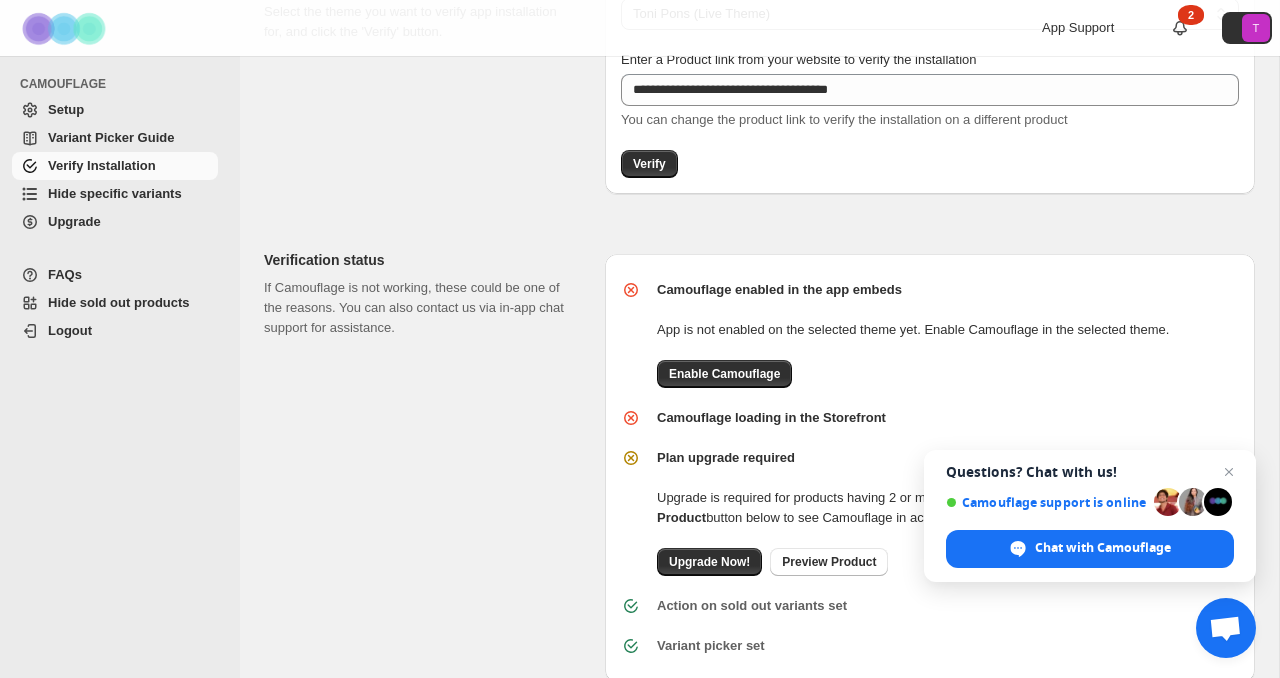 scroll, scrollTop: 218, scrollLeft: 0, axis: vertical 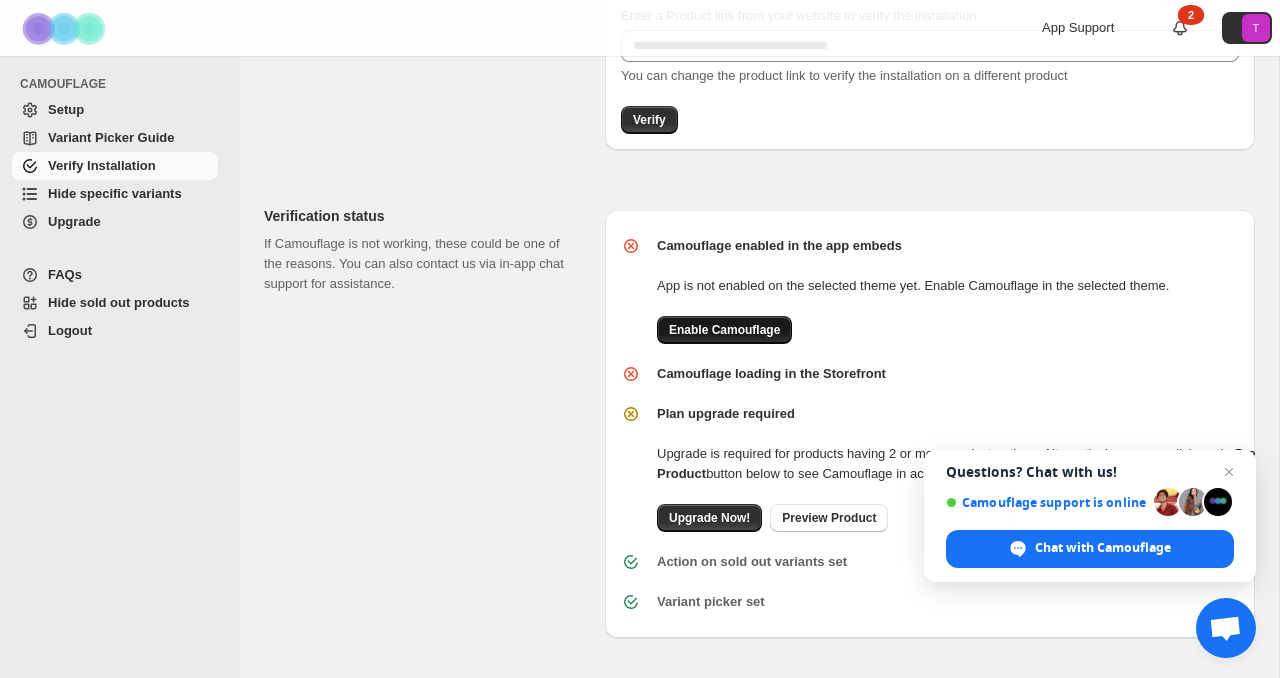 click on "Enable Camouflage" at bounding box center [724, 330] 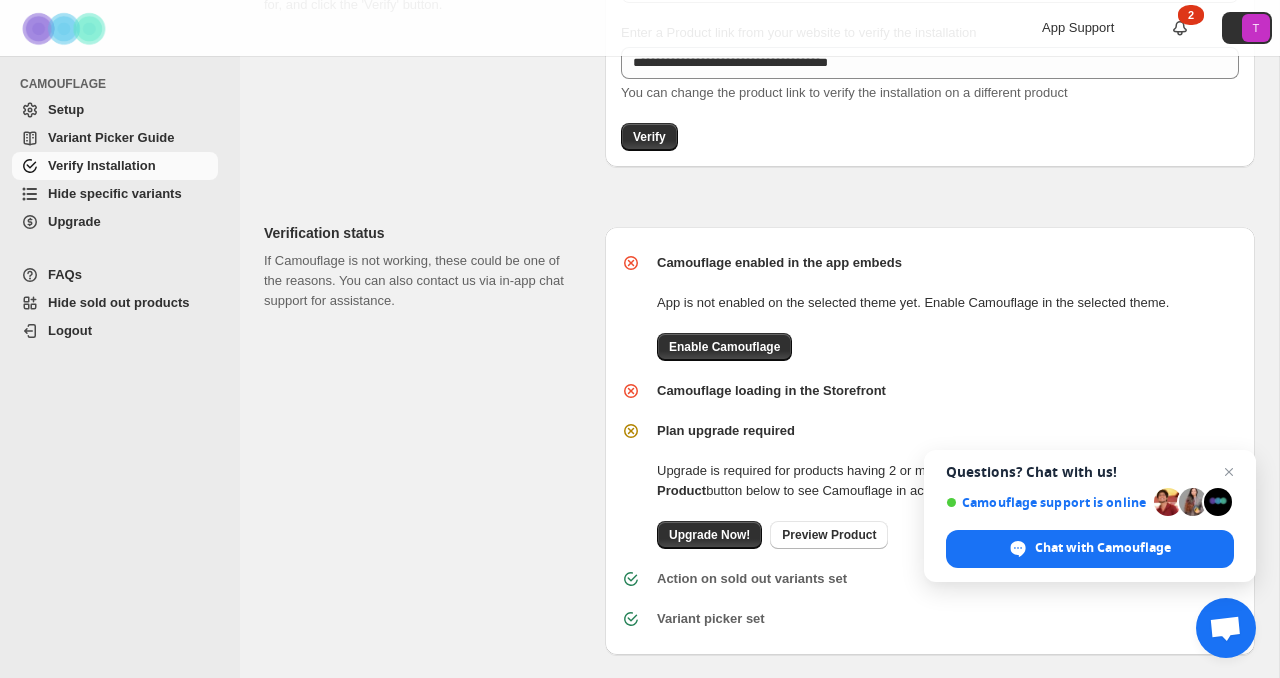 scroll, scrollTop: 0, scrollLeft: 0, axis: both 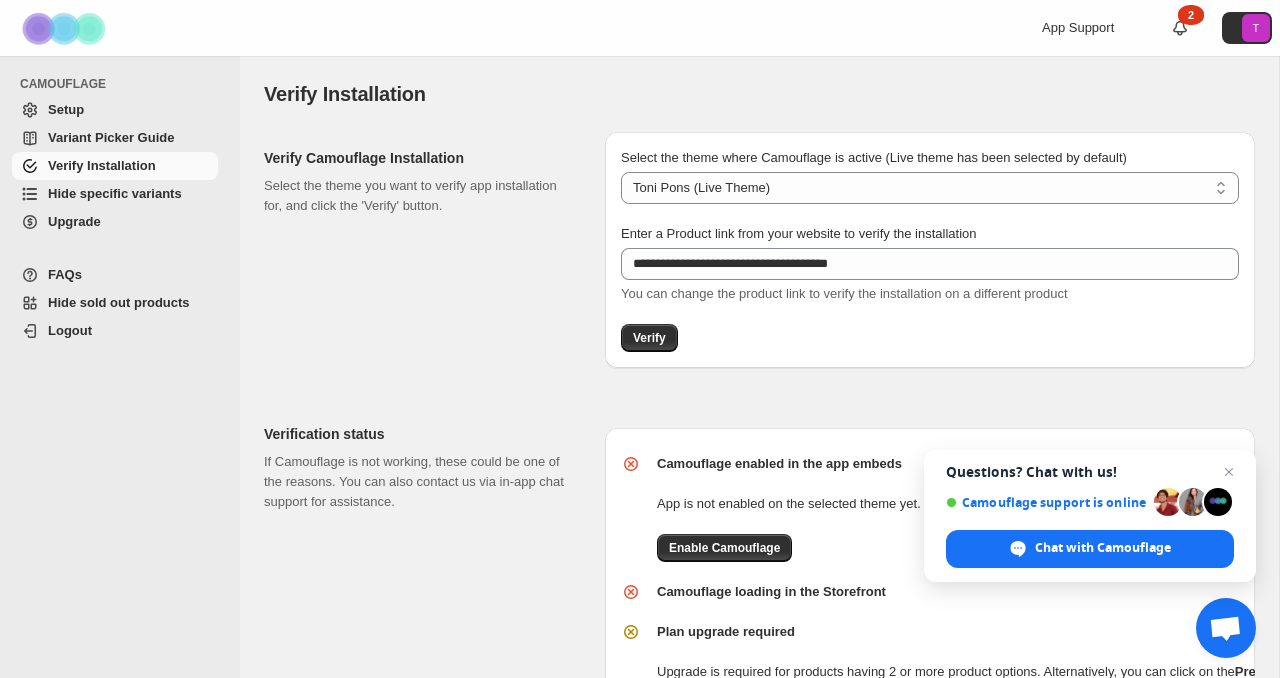 click on "Variant Picker Guide" at bounding box center [111, 137] 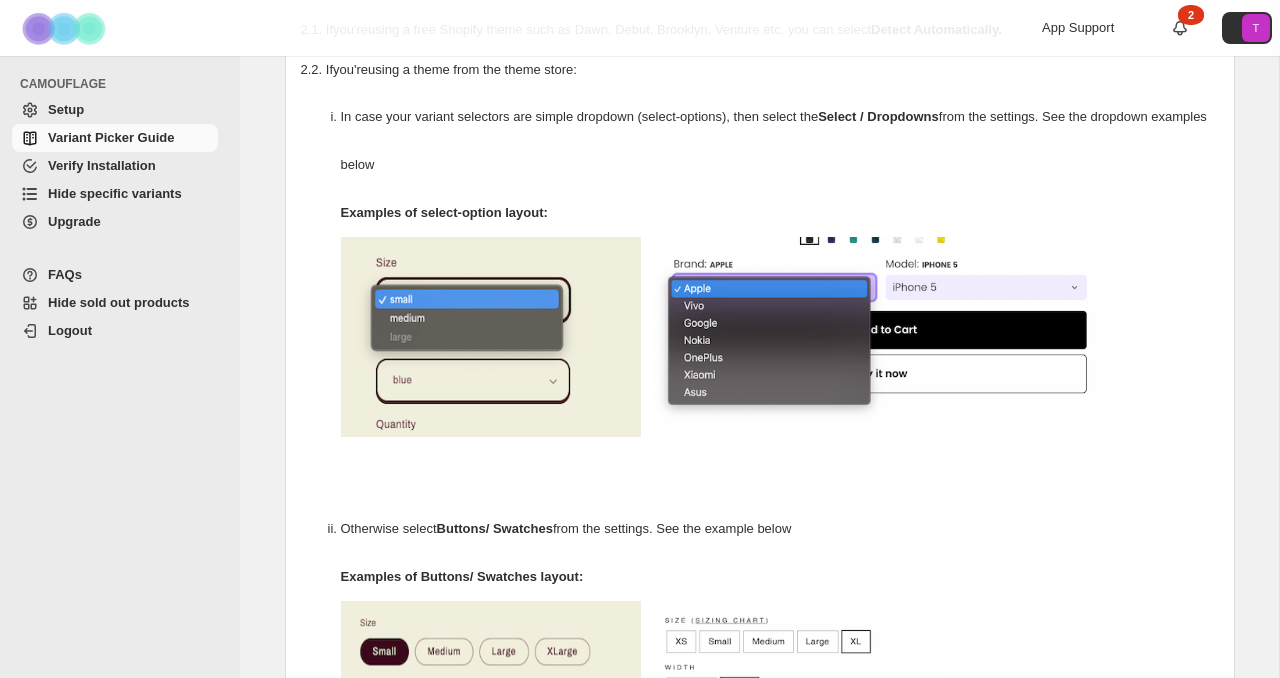 scroll, scrollTop: 244, scrollLeft: 0, axis: vertical 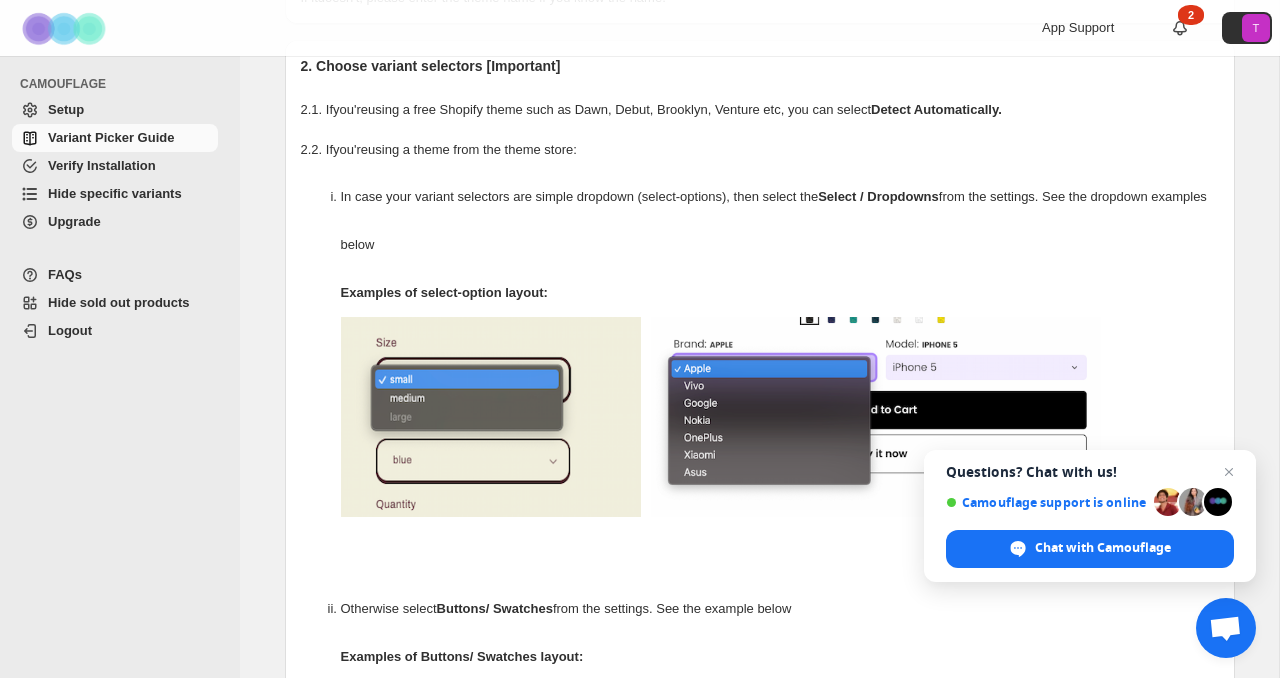 click on "Hide specific variants" at bounding box center [115, 193] 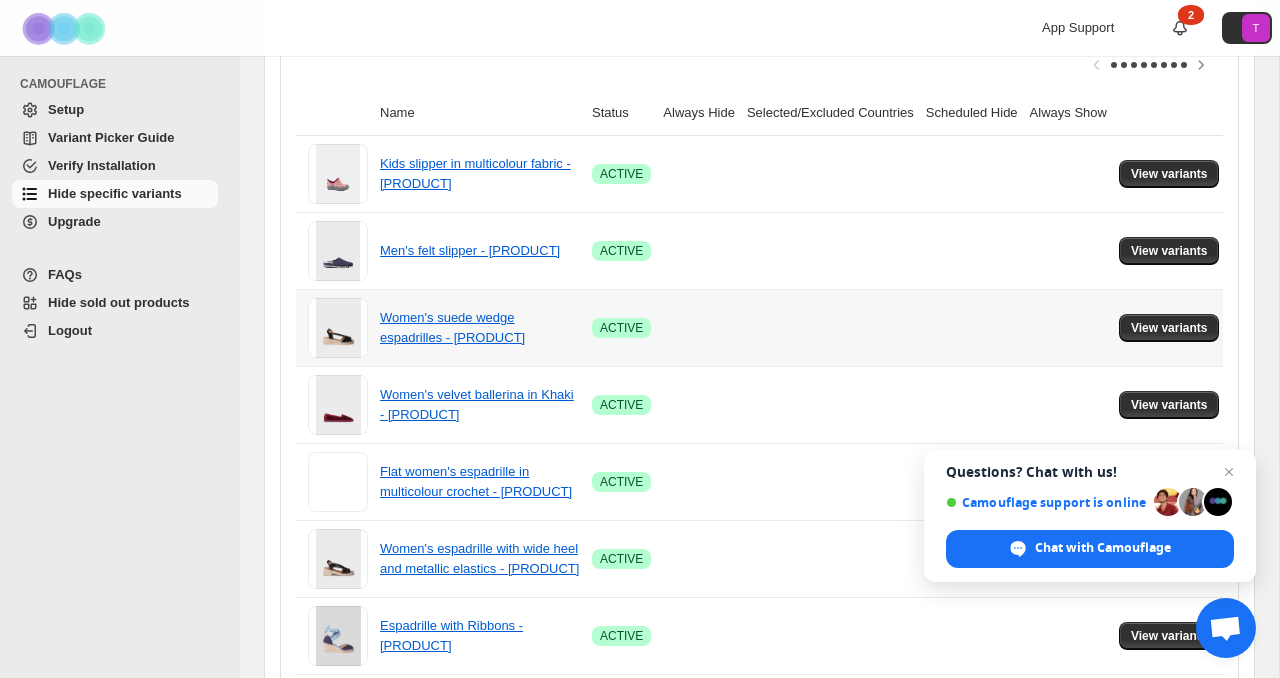scroll, scrollTop: 695, scrollLeft: 0, axis: vertical 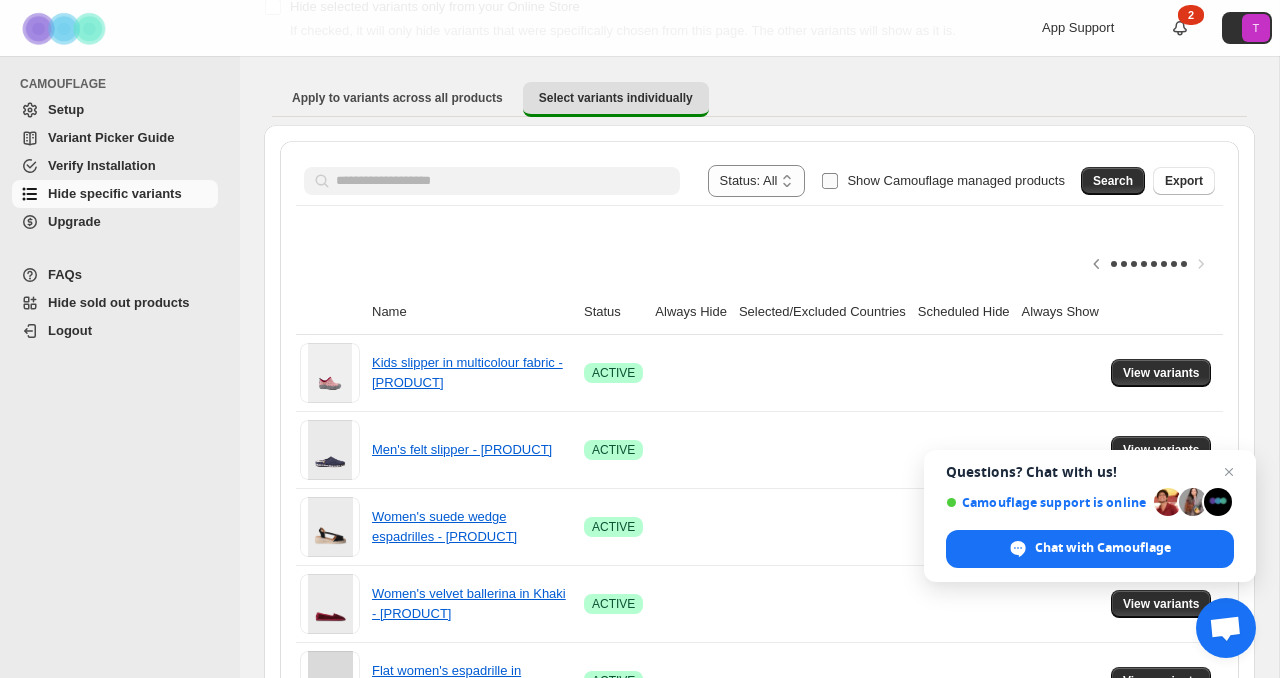 click on "Show Camouflage managed products" at bounding box center (956, 180) 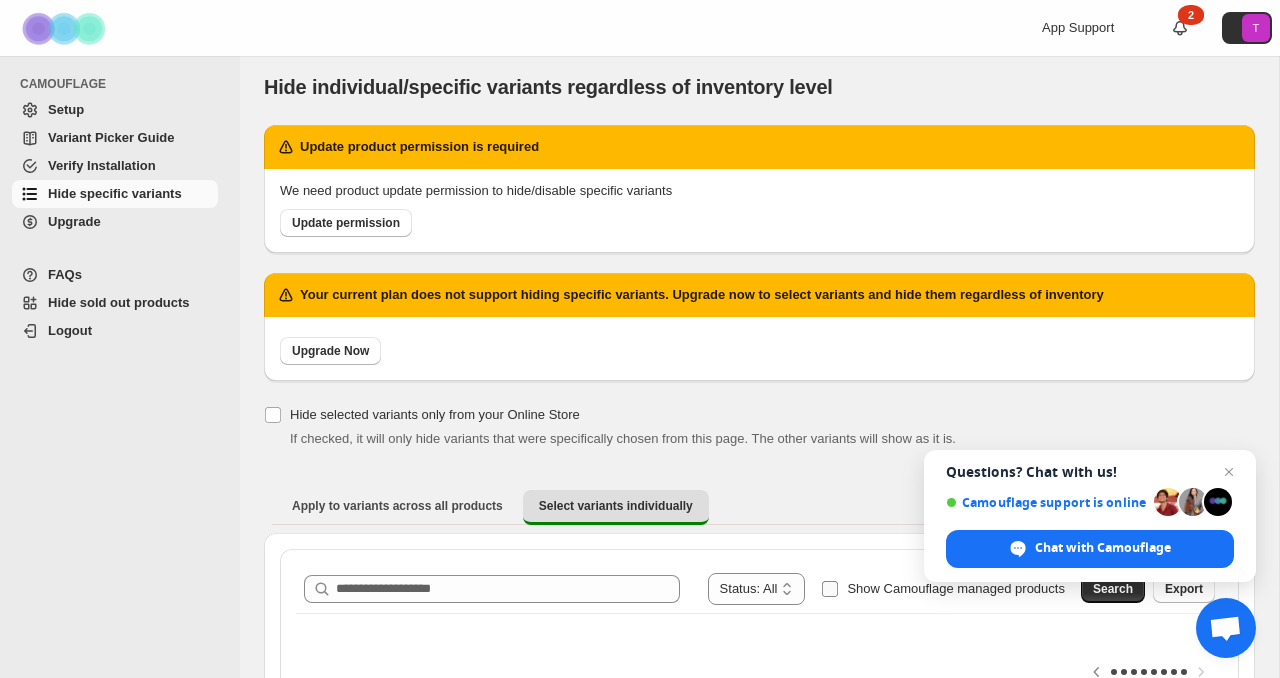 scroll, scrollTop: 0, scrollLeft: 0, axis: both 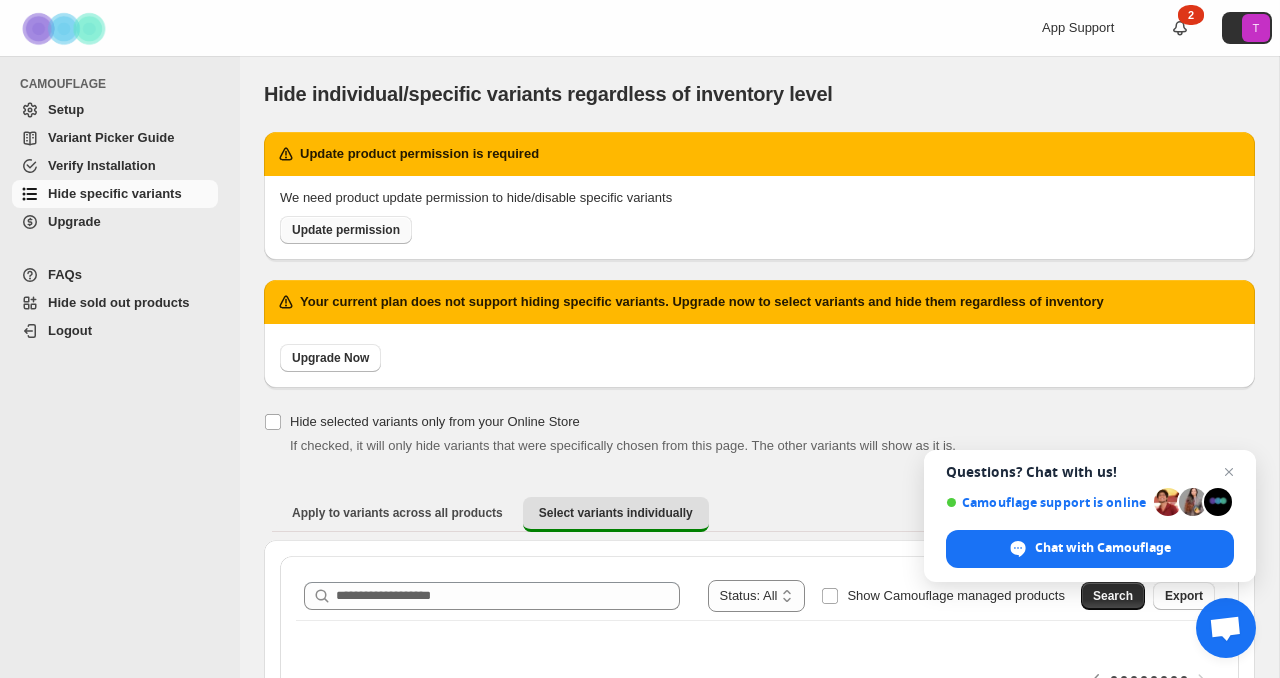 click on "Update permission" at bounding box center [346, 230] 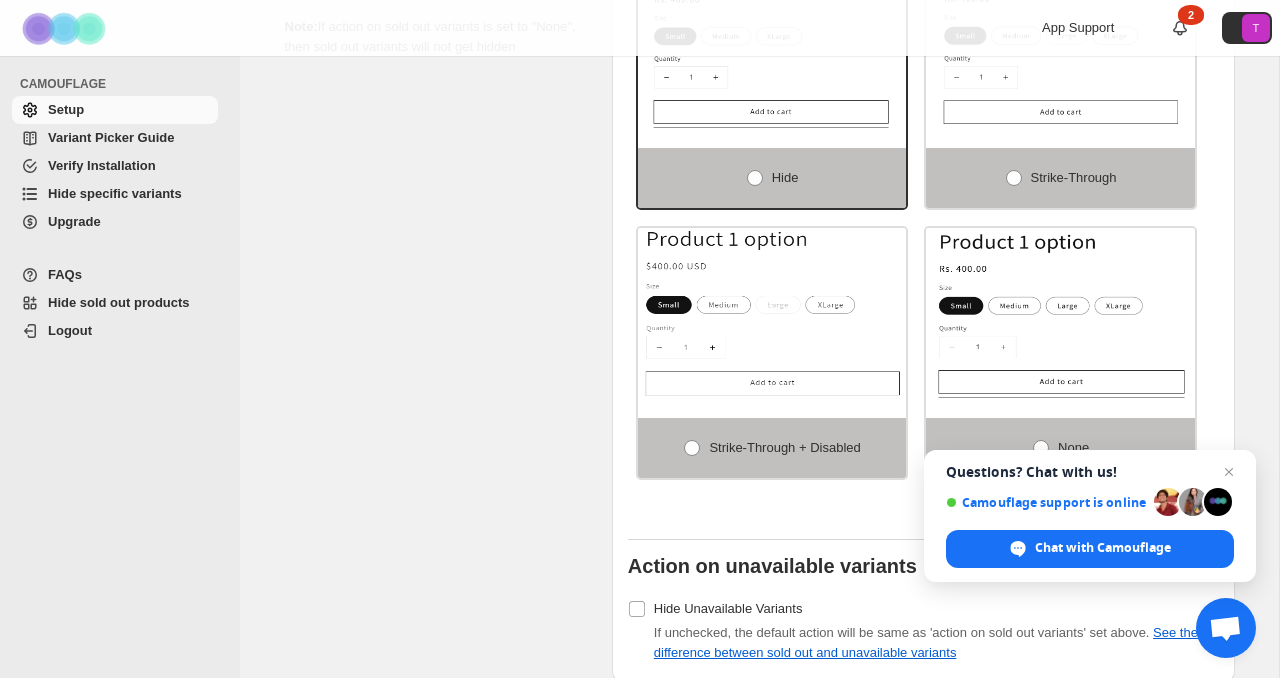 scroll, scrollTop: 1837, scrollLeft: 0, axis: vertical 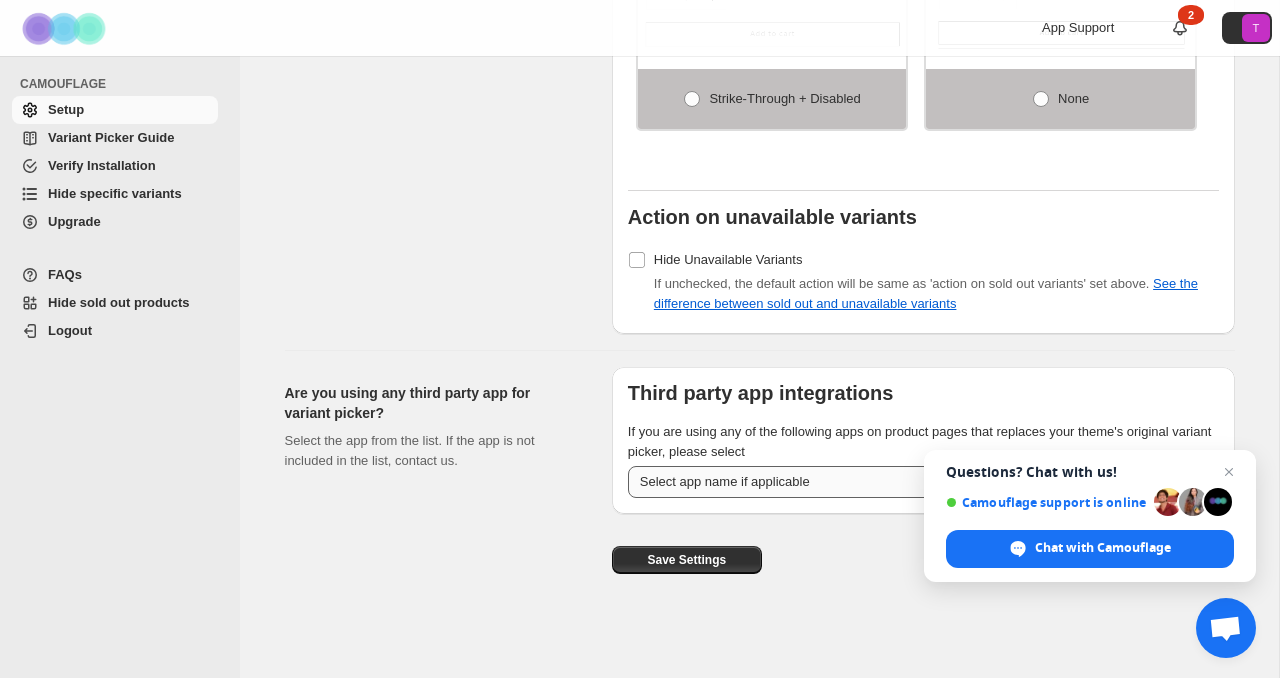 click on "**********" at bounding box center (923, 482) 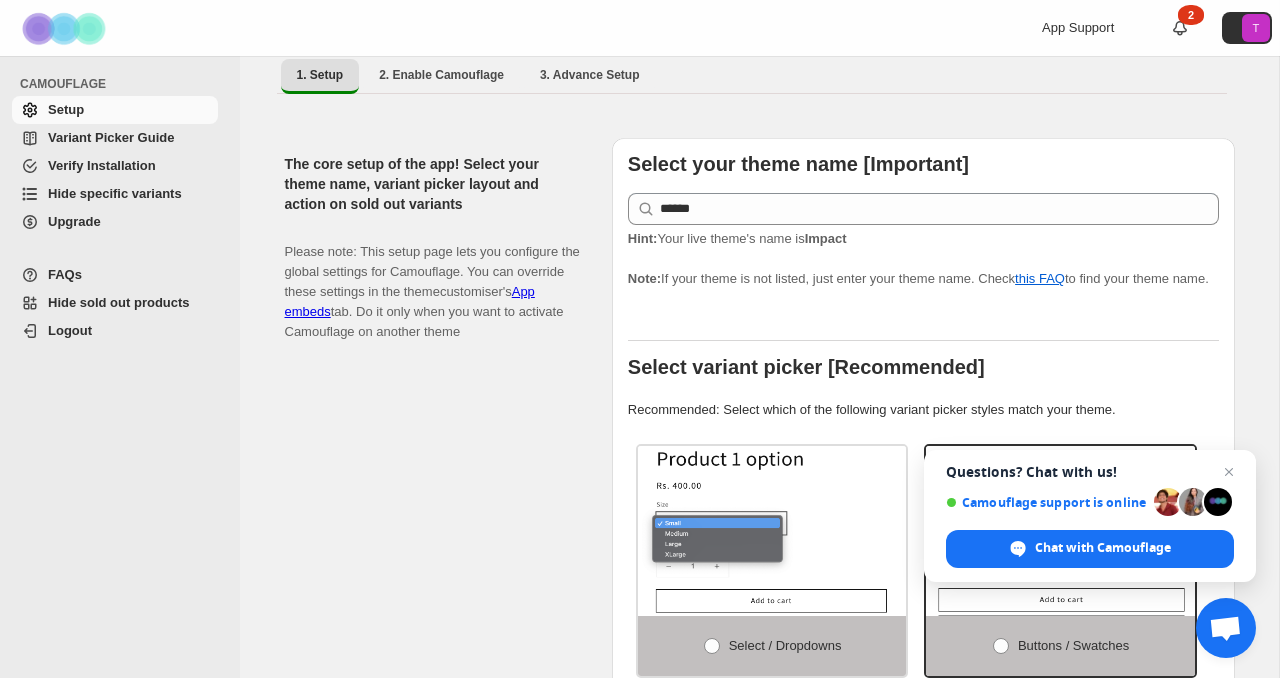 scroll, scrollTop: 0, scrollLeft: 0, axis: both 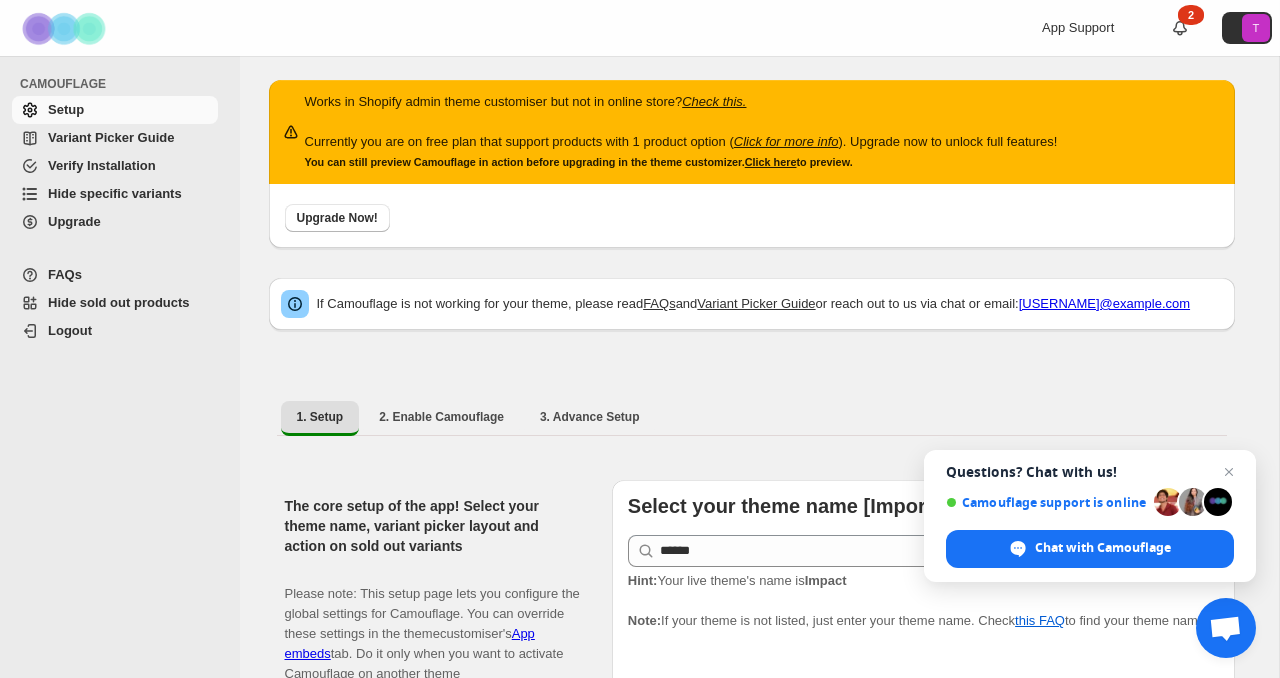 click on "Hide sold out products" at bounding box center (119, 302) 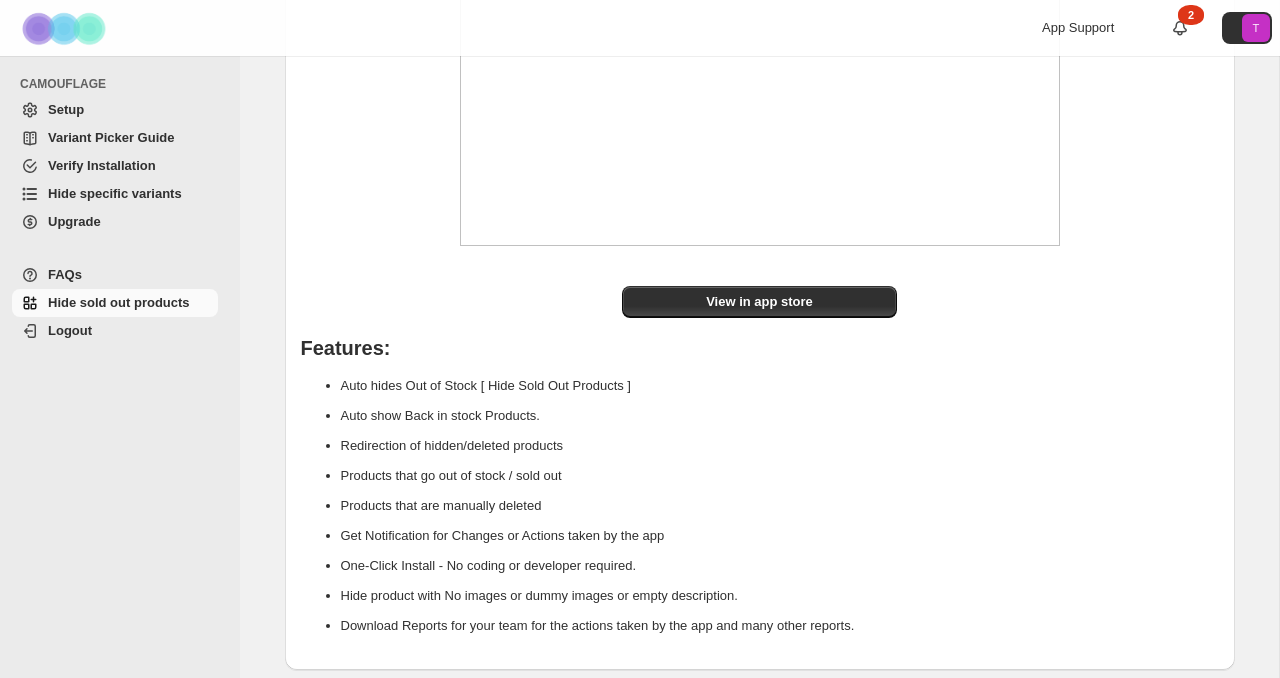 scroll, scrollTop: 0, scrollLeft: 0, axis: both 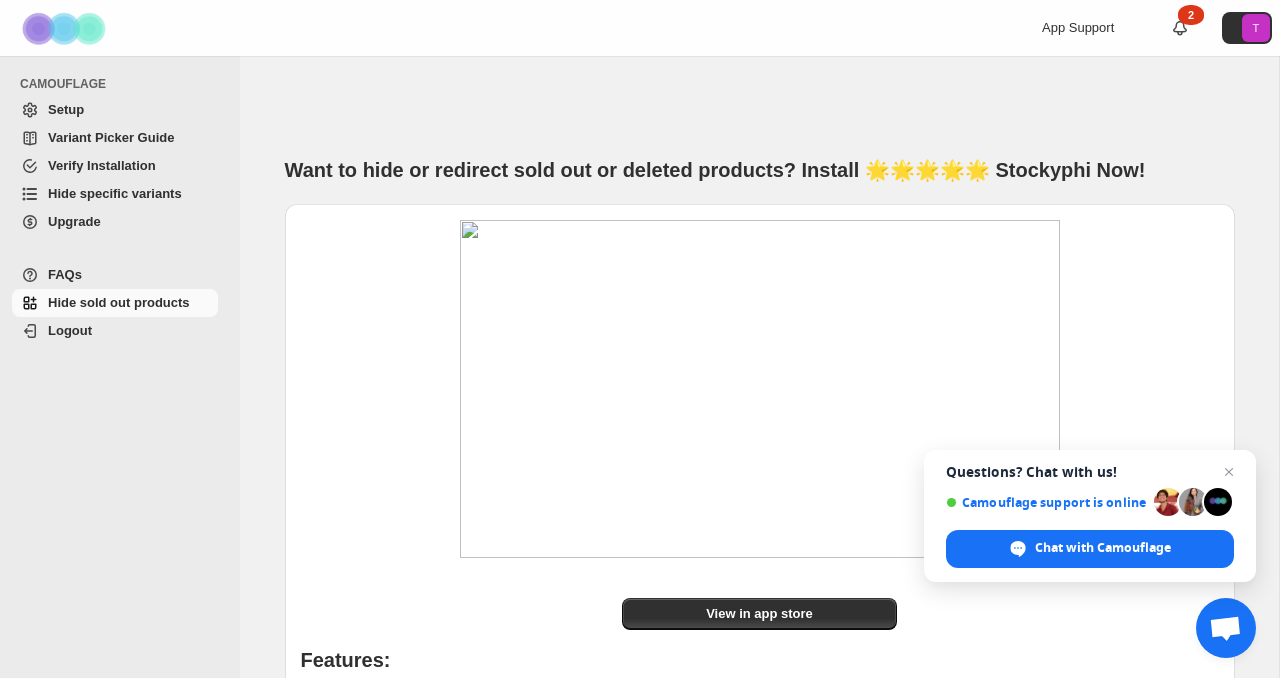 click on "Verify Installation" at bounding box center (102, 165) 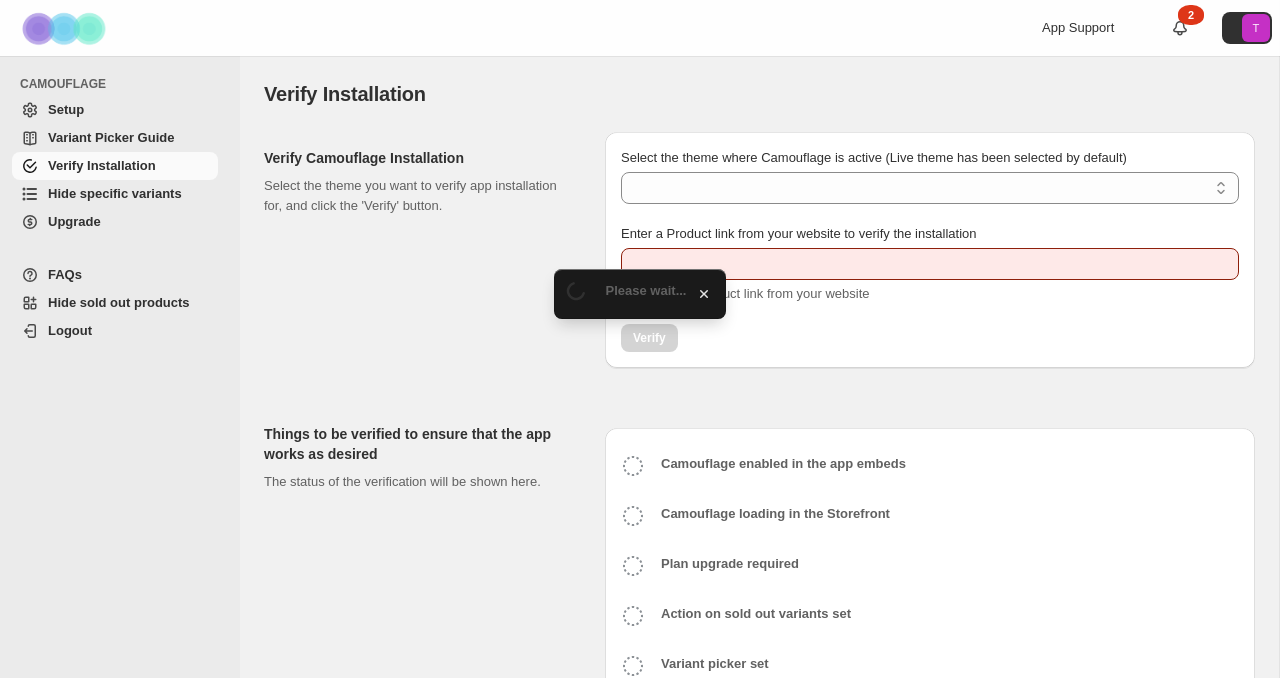 scroll, scrollTop: 0, scrollLeft: 0, axis: both 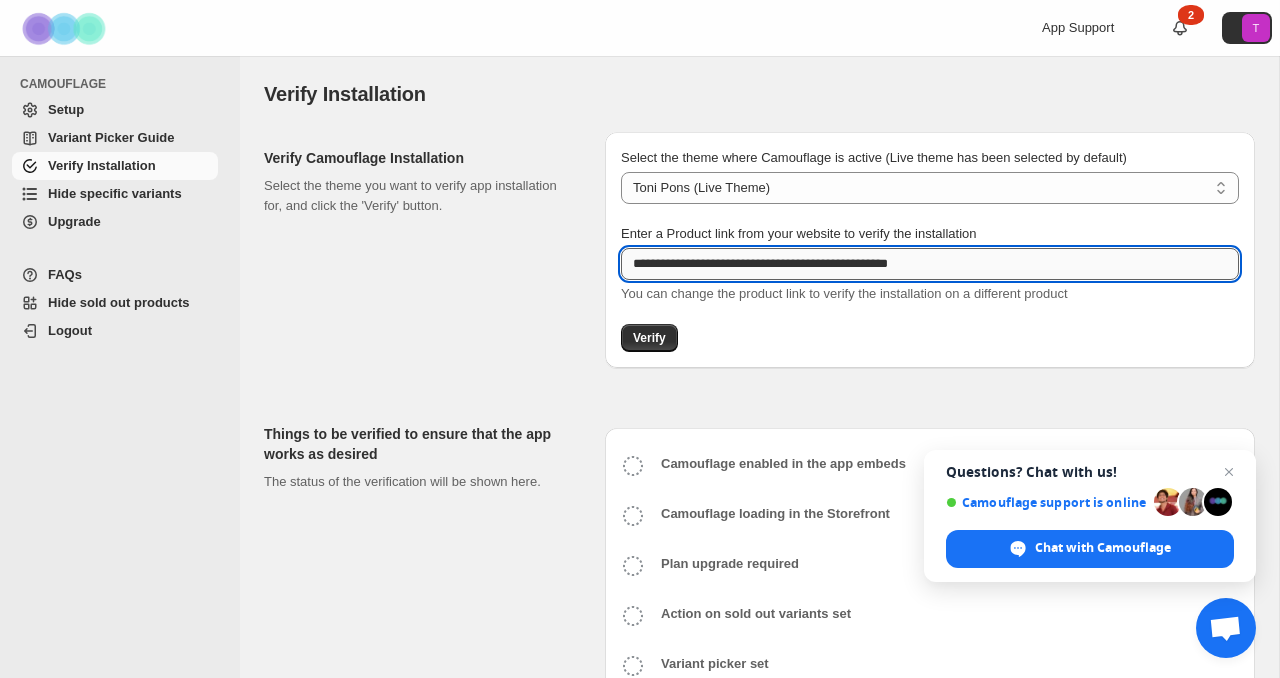 click on "**********" at bounding box center [930, 264] 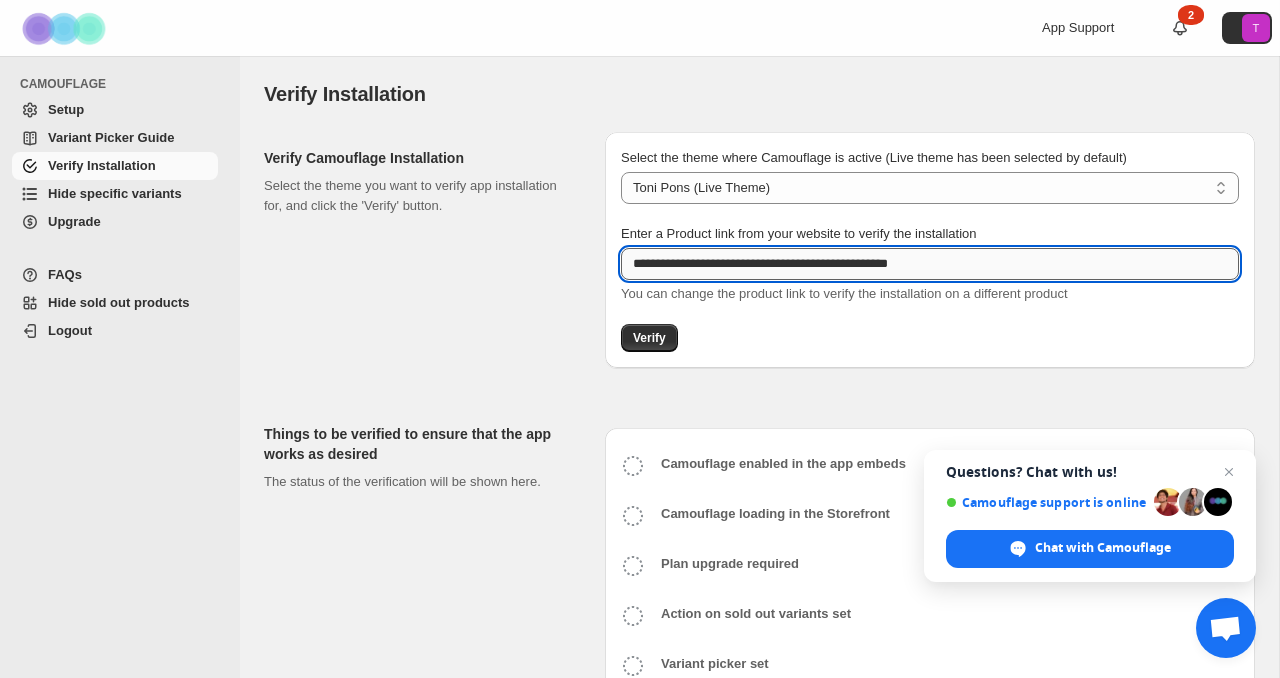 click on "**********" at bounding box center [930, 264] 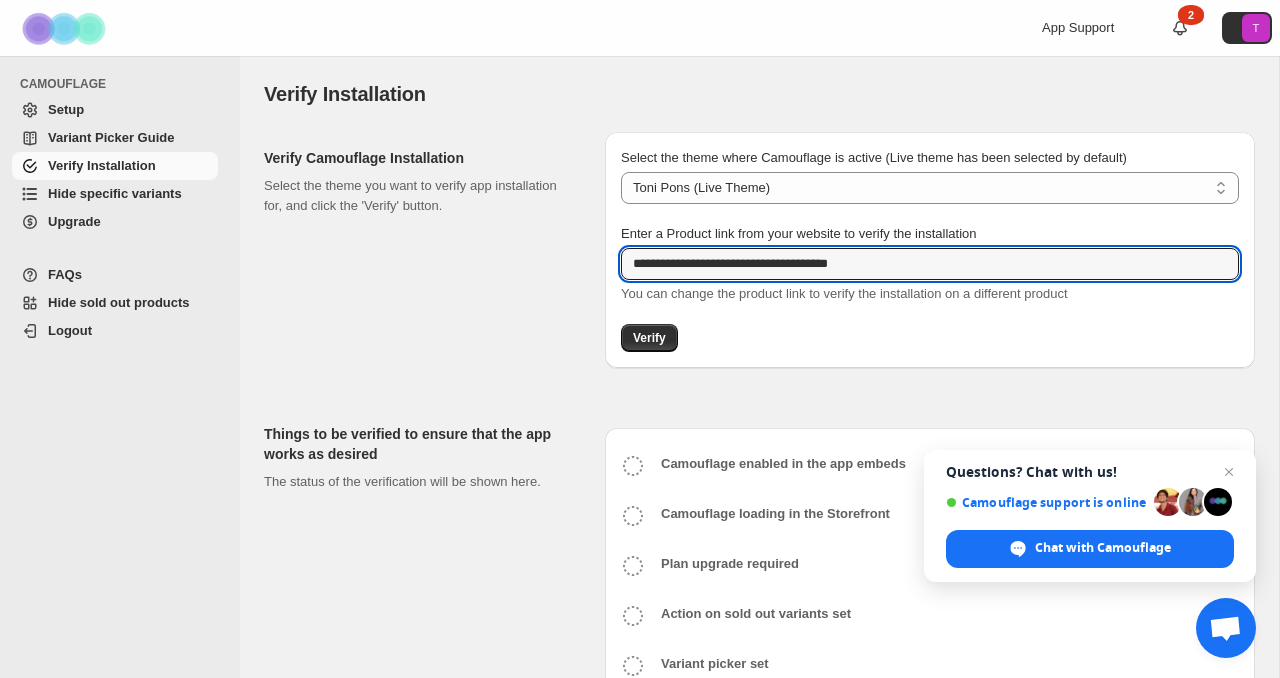 type on "**********" 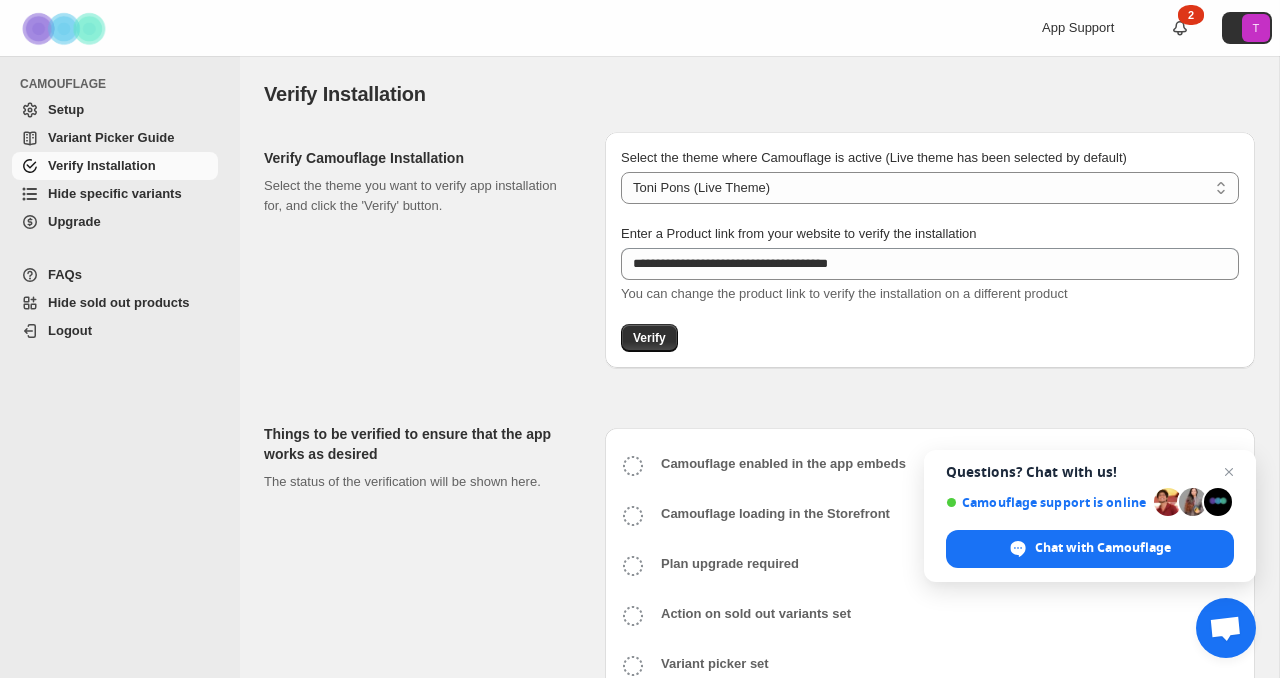 click on "Verify Camouflage Installation Select the theme you want to verify app installation for, and click the 'Verify' button." at bounding box center (426, 250) 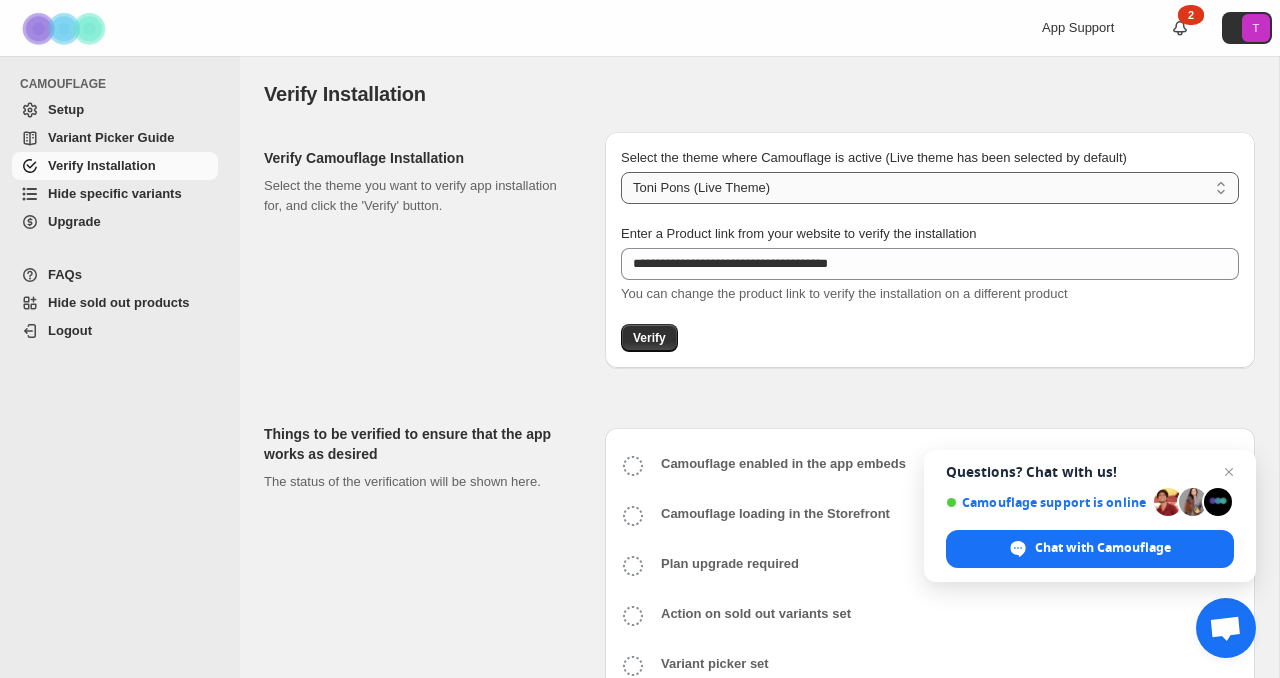 click on "**********" at bounding box center [930, 188] 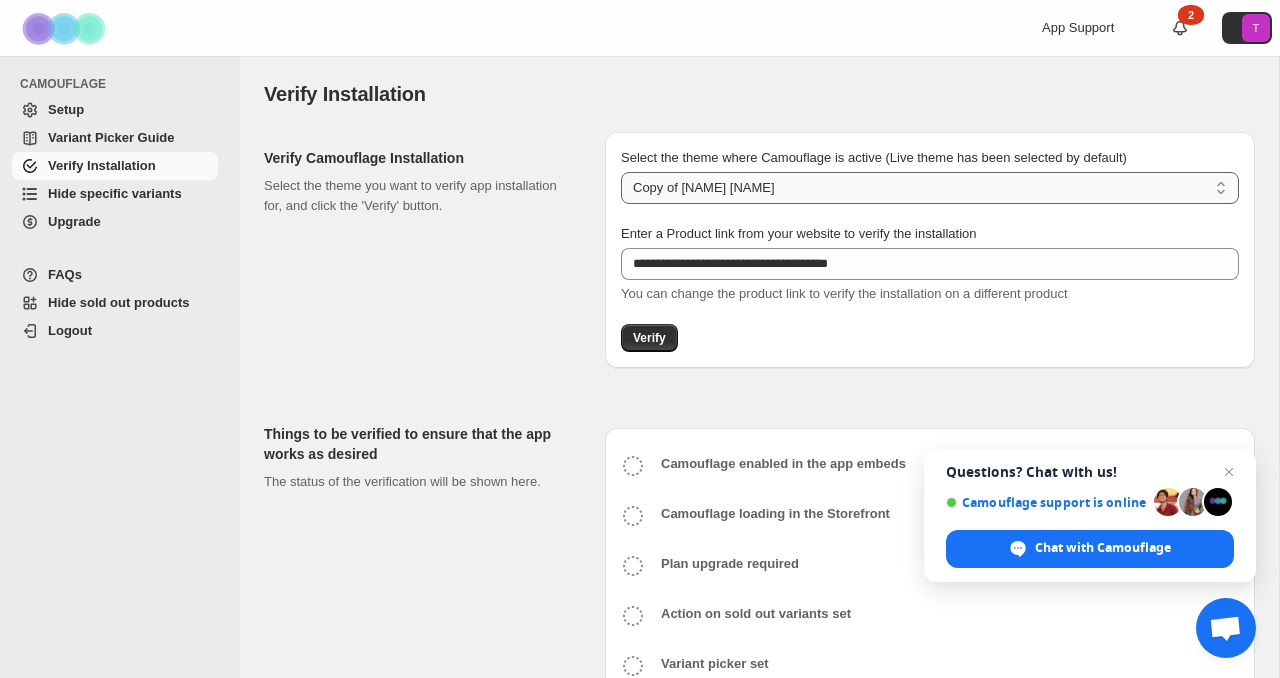 click on "**********" at bounding box center (930, 188) 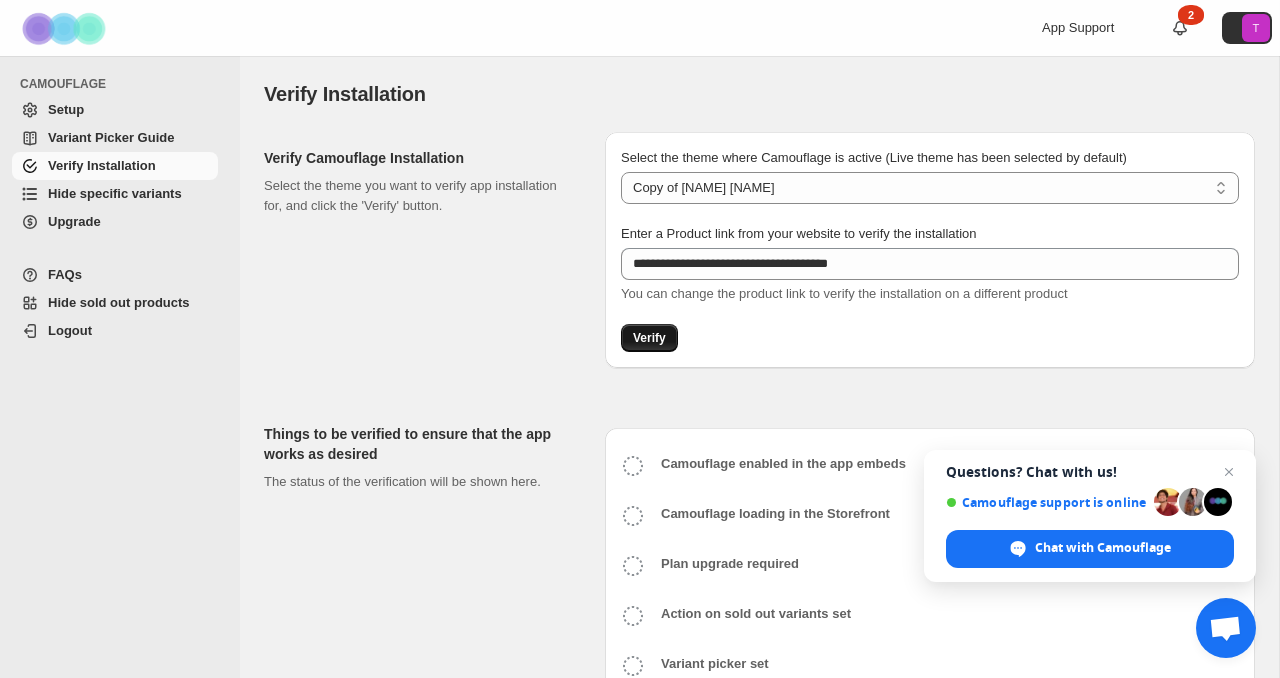 click on "Verify" at bounding box center [649, 338] 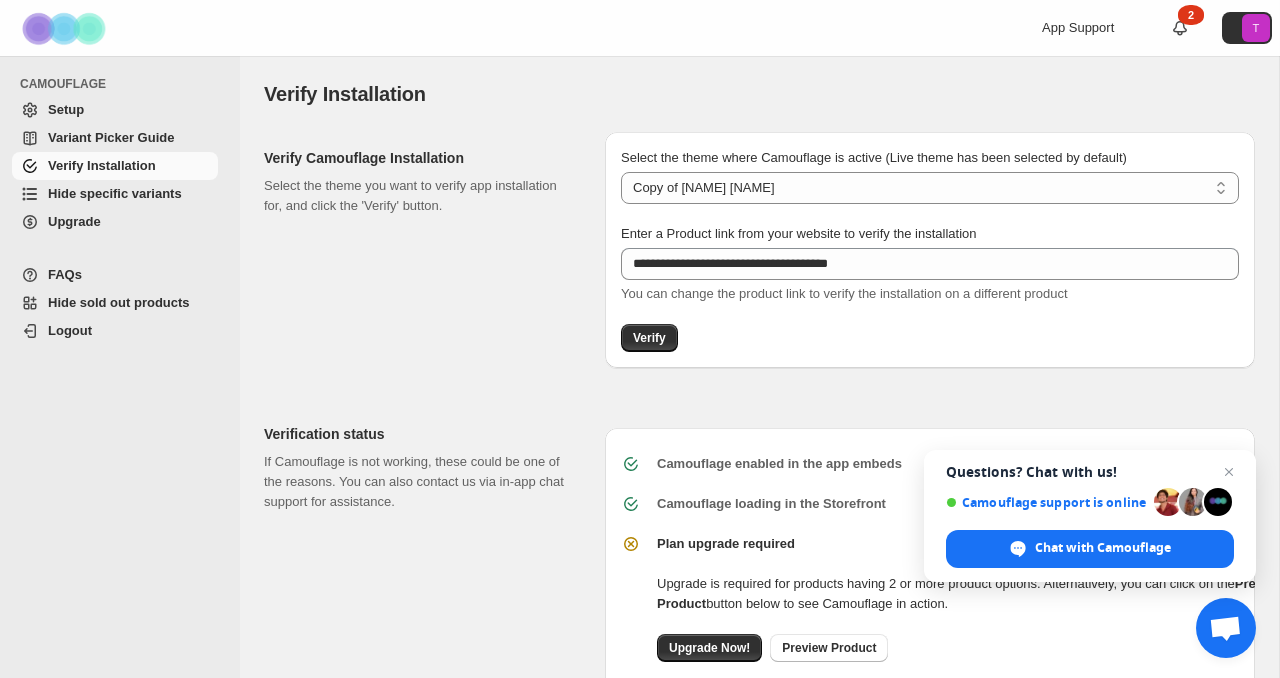 scroll, scrollTop: 130, scrollLeft: 0, axis: vertical 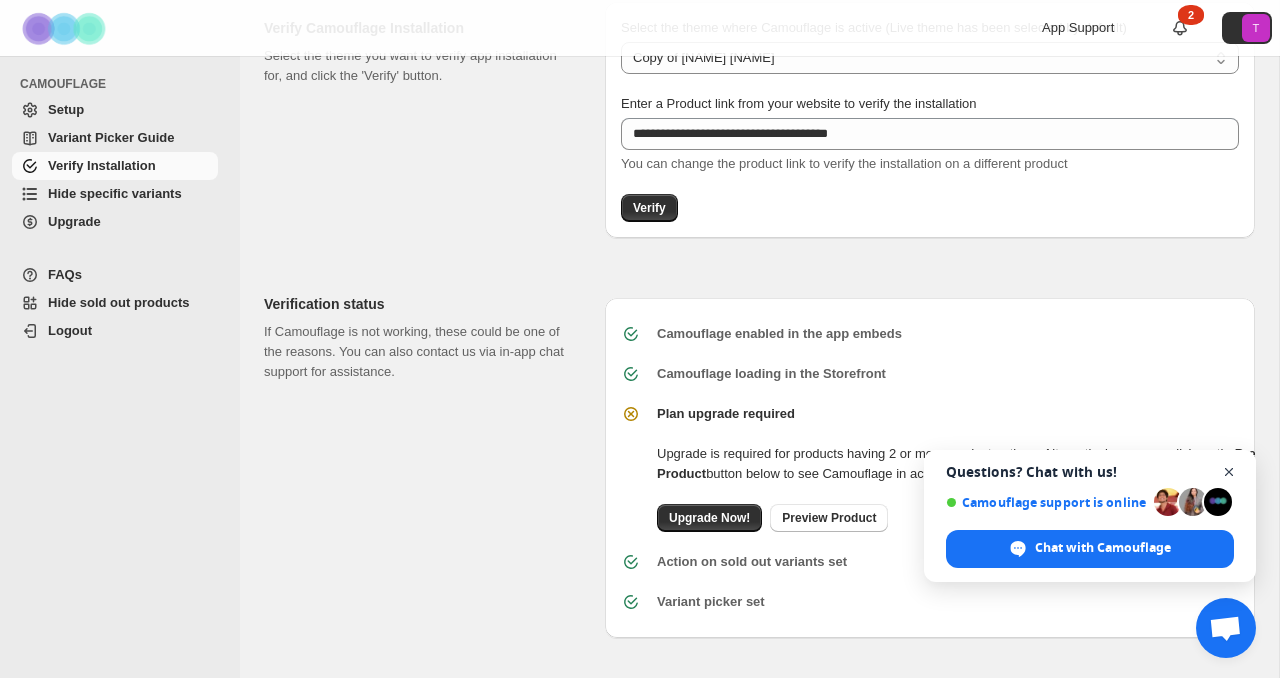 click at bounding box center (1229, 472) 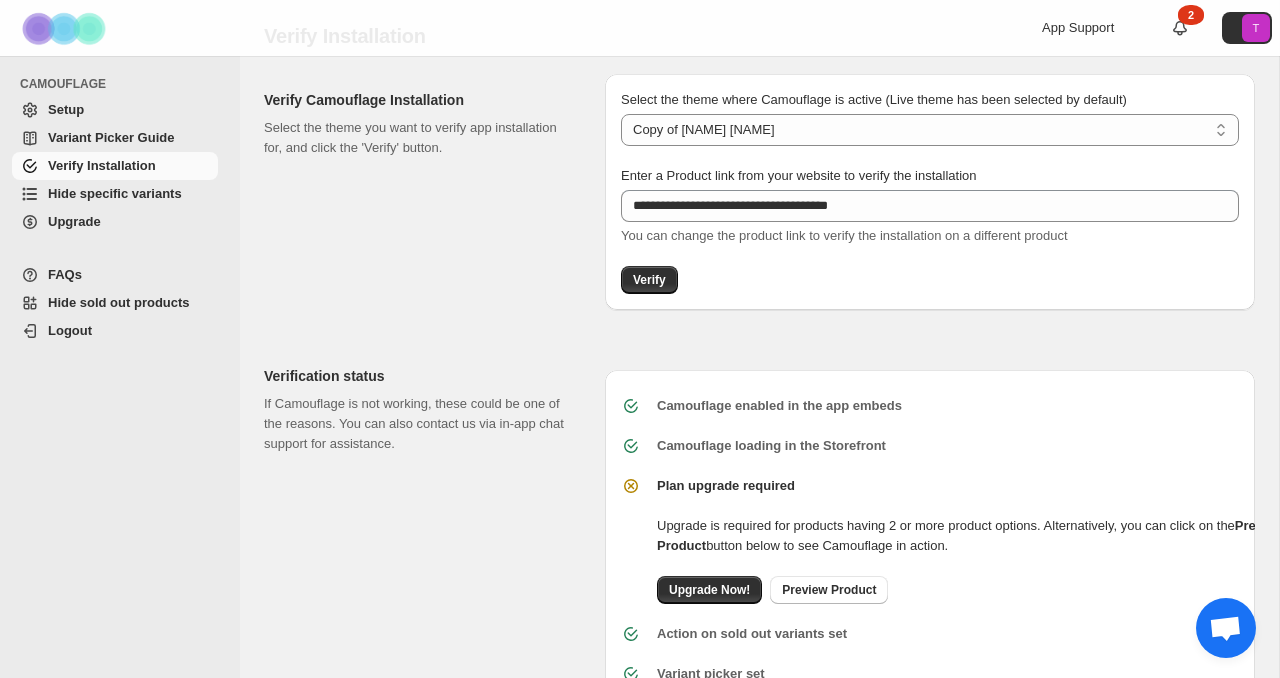 scroll, scrollTop: 52, scrollLeft: 0, axis: vertical 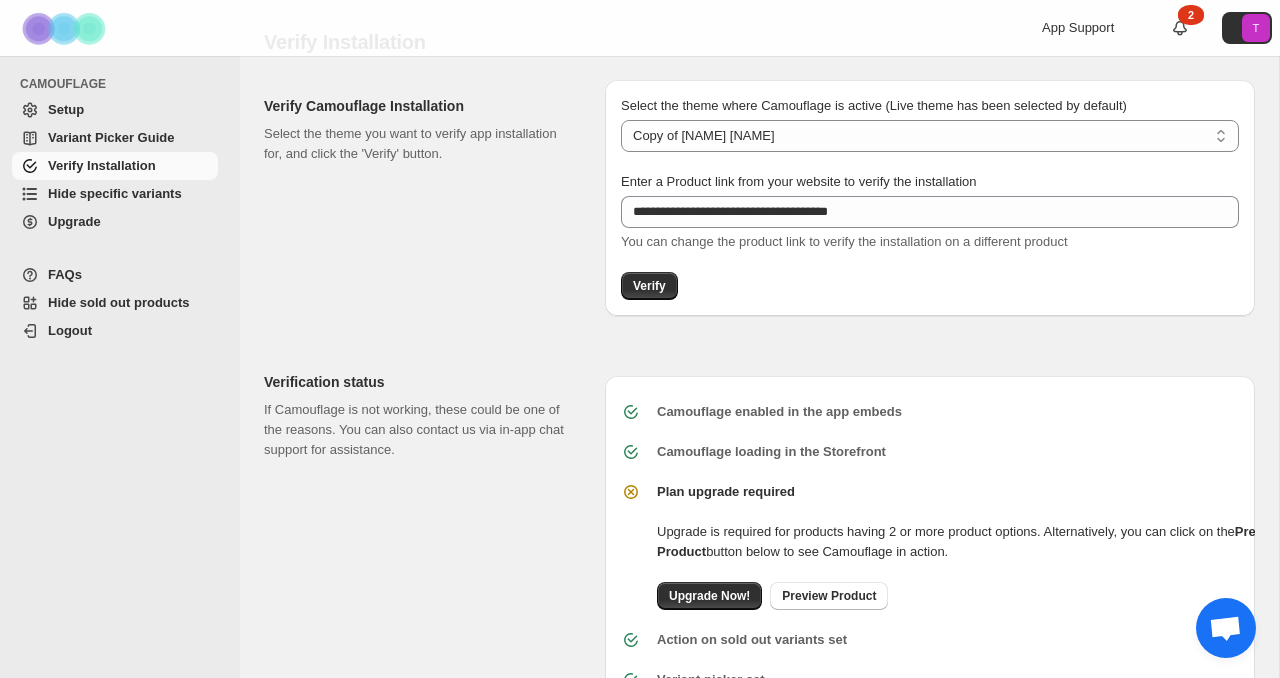 click on "Variant Picker Guide" at bounding box center [111, 137] 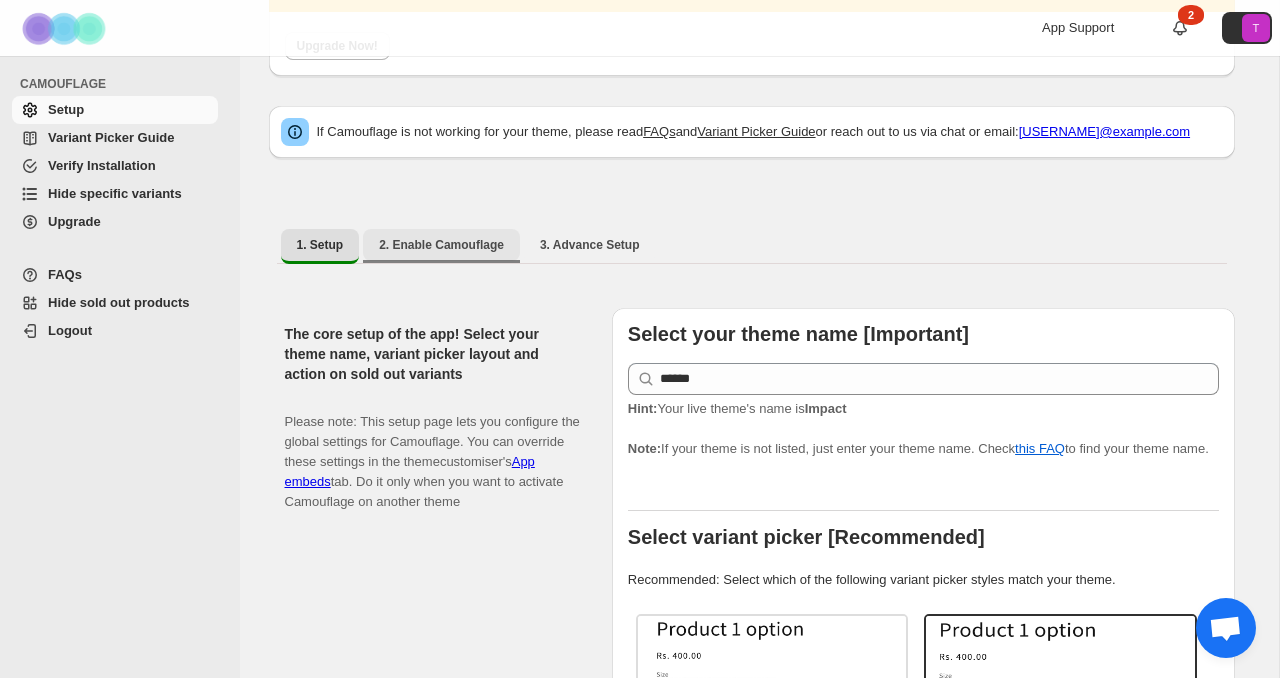 scroll, scrollTop: 173, scrollLeft: 0, axis: vertical 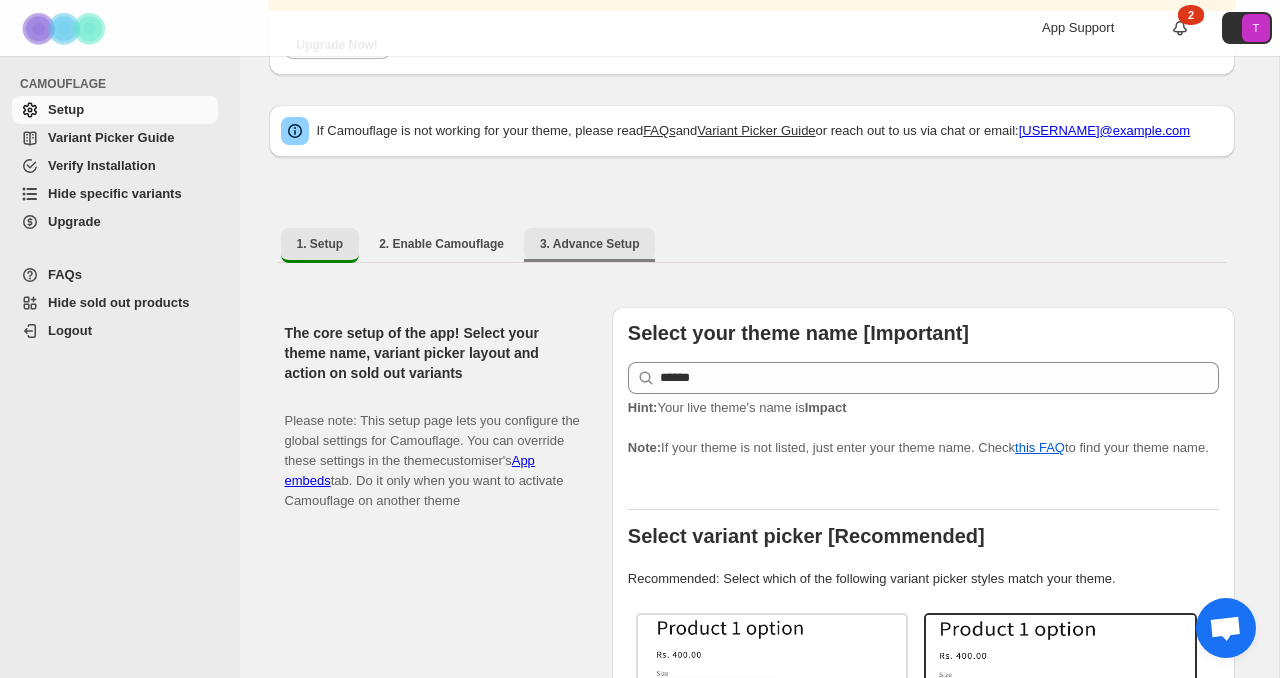 click on "3. Advance Setup" at bounding box center [590, 244] 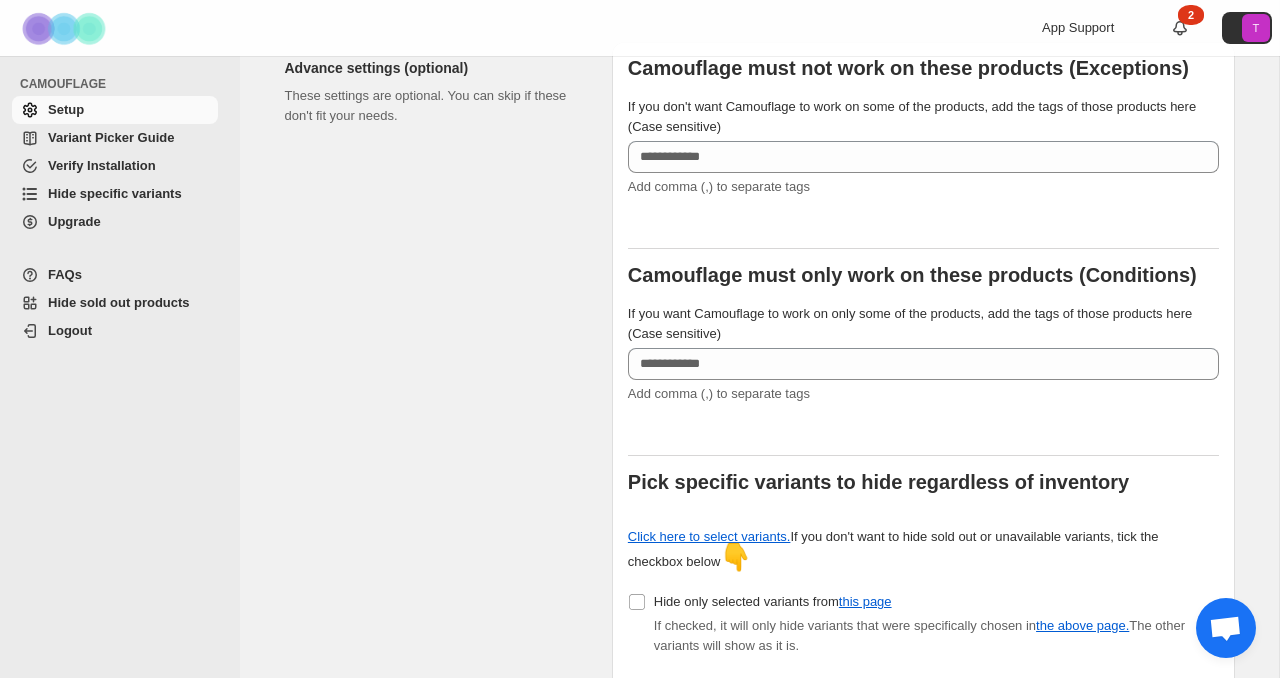 scroll, scrollTop: 509, scrollLeft: 0, axis: vertical 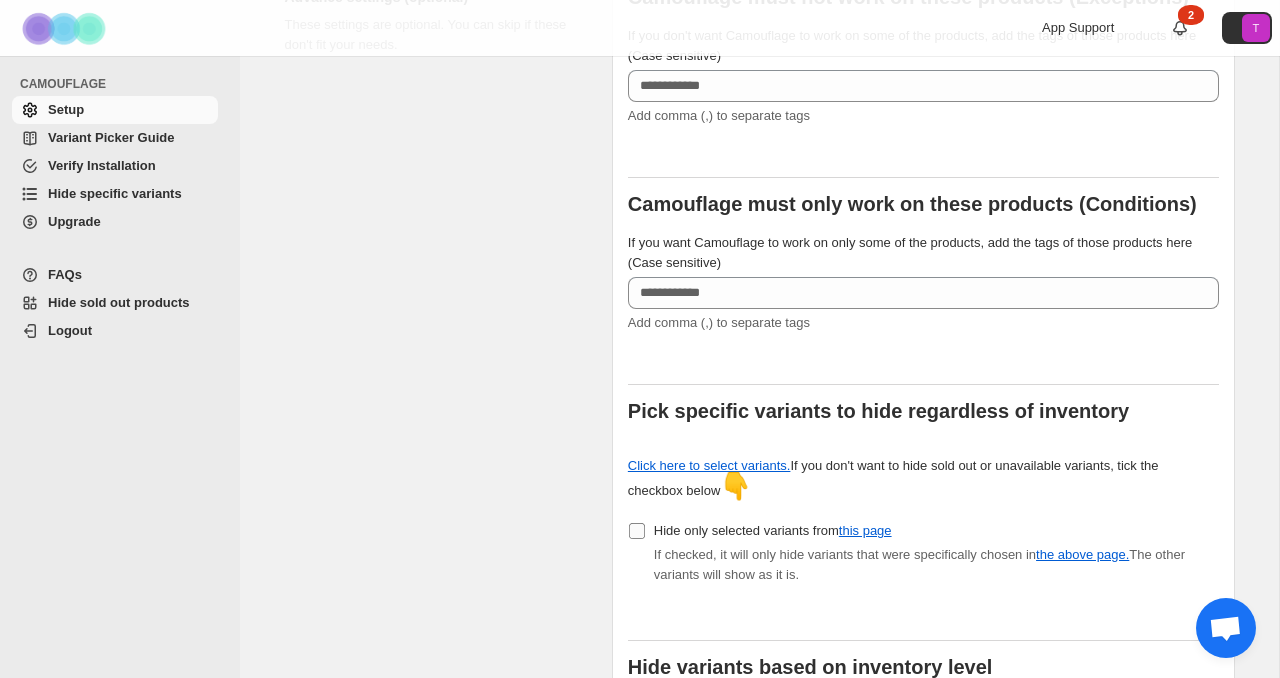 click on "Hide only selected variants from  this page" at bounding box center (773, 530) 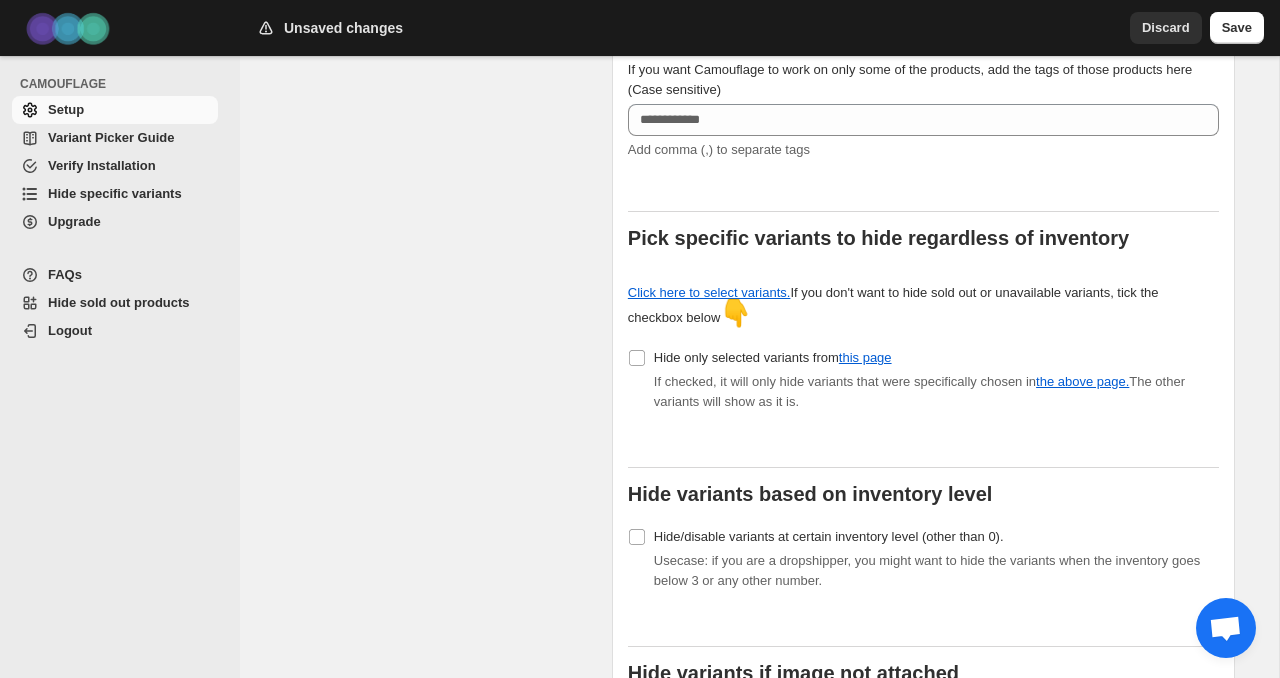 scroll, scrollTop: 778, scrollLeft: 0, axis: vertical 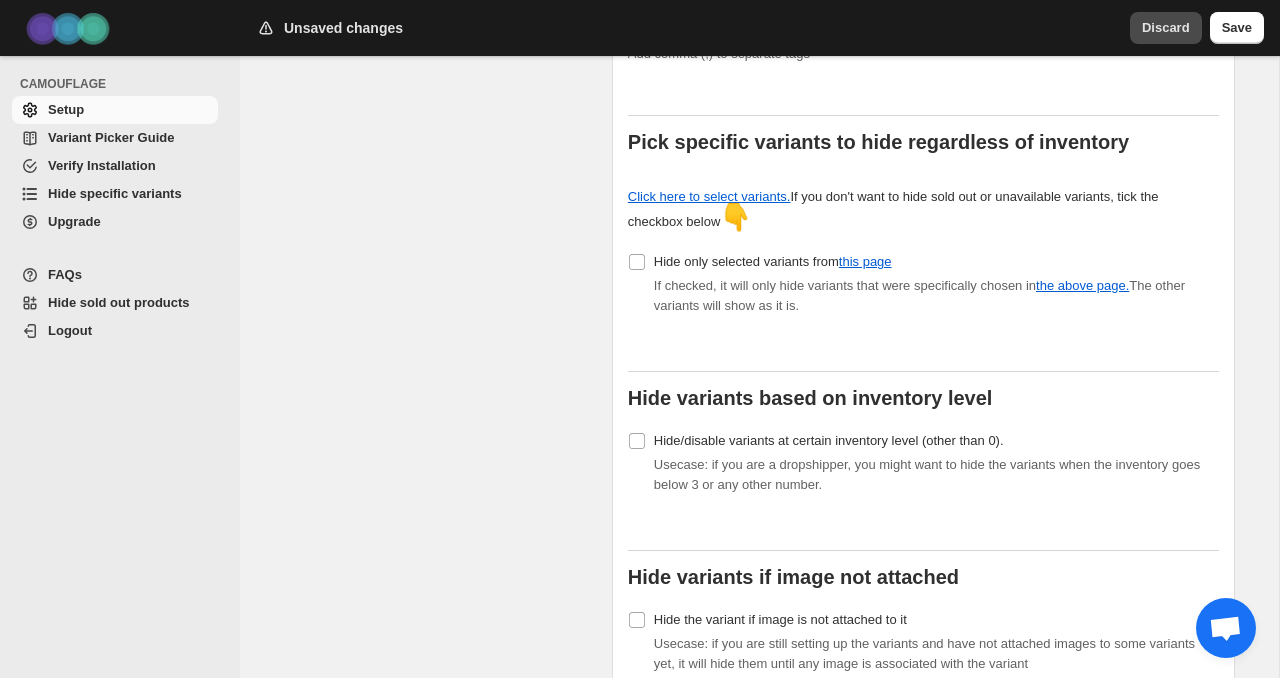 click on "Discard" at bounding box center (1166, 28) 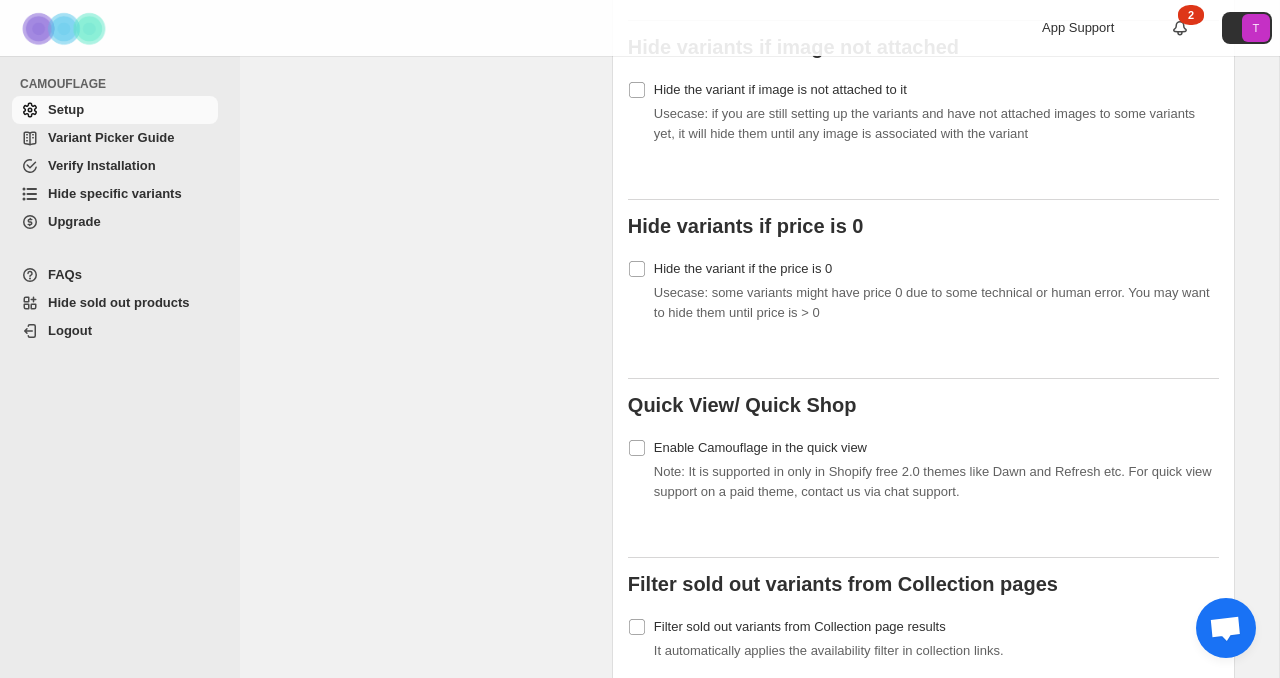 scroll, scrollTop: 1189, scrollLeft: 0, axis: vertical 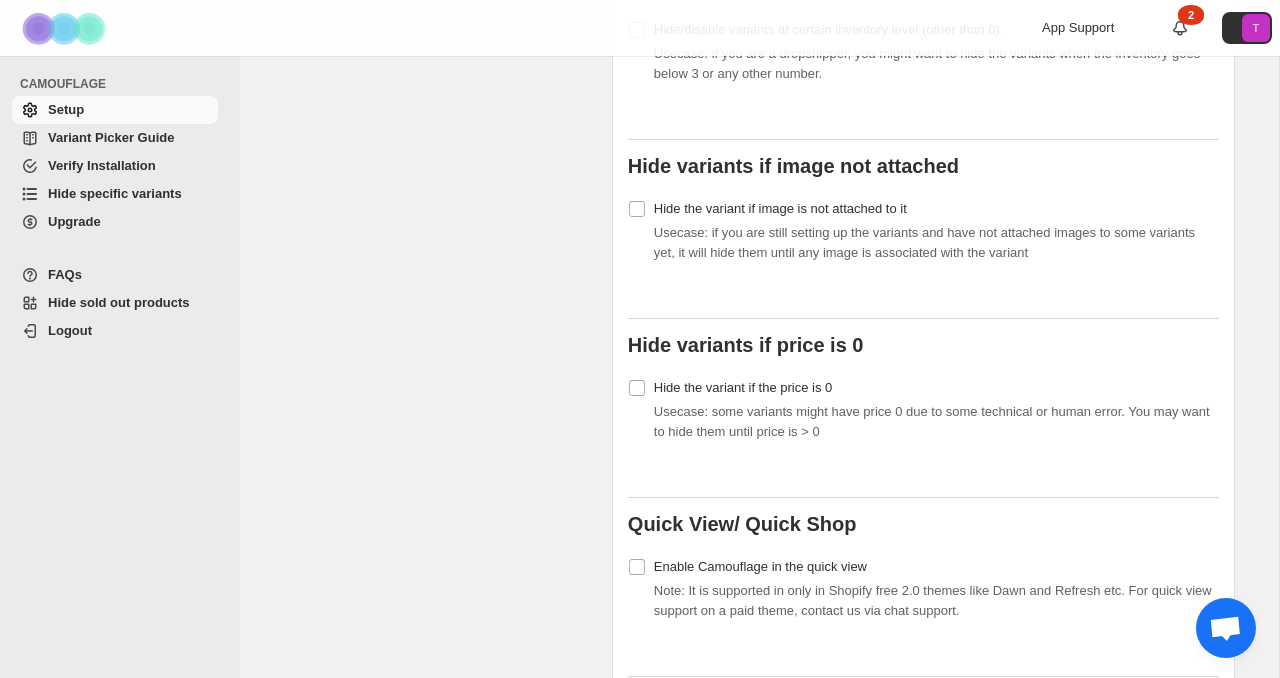 click on "Verify Installation" at bounding box center (131, 166) 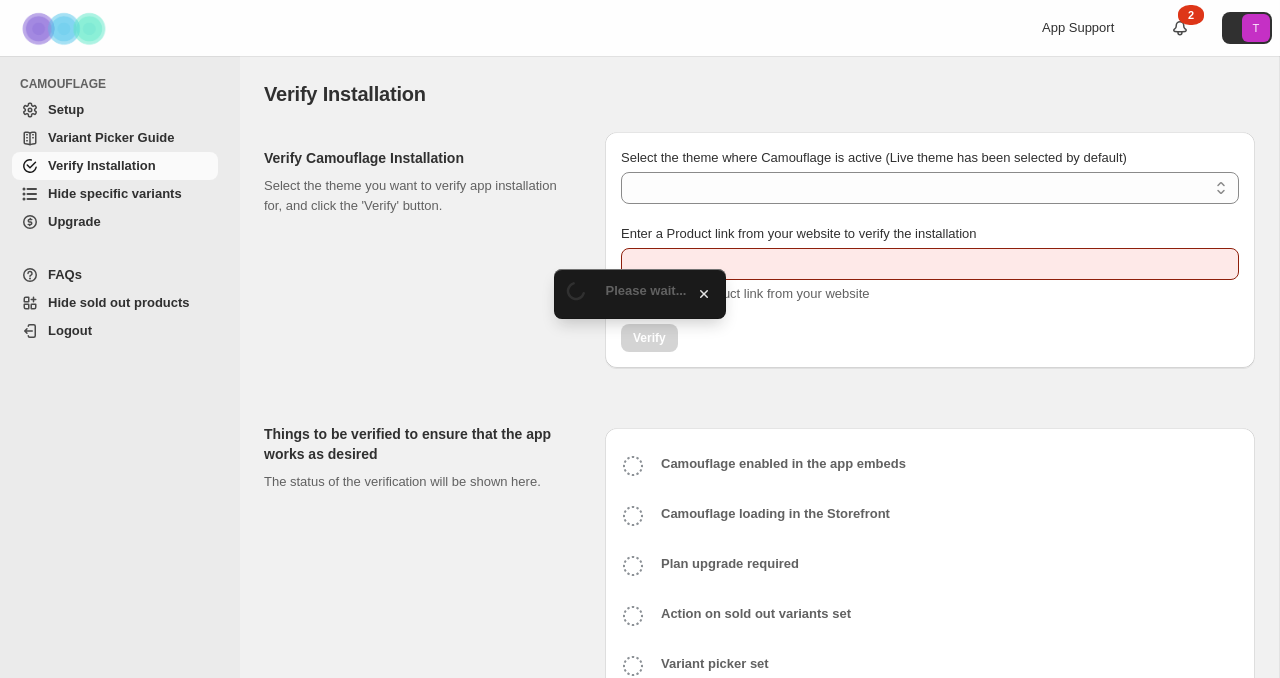 scroll, scrollTop: 0, scrollLeft: 0, axis: both 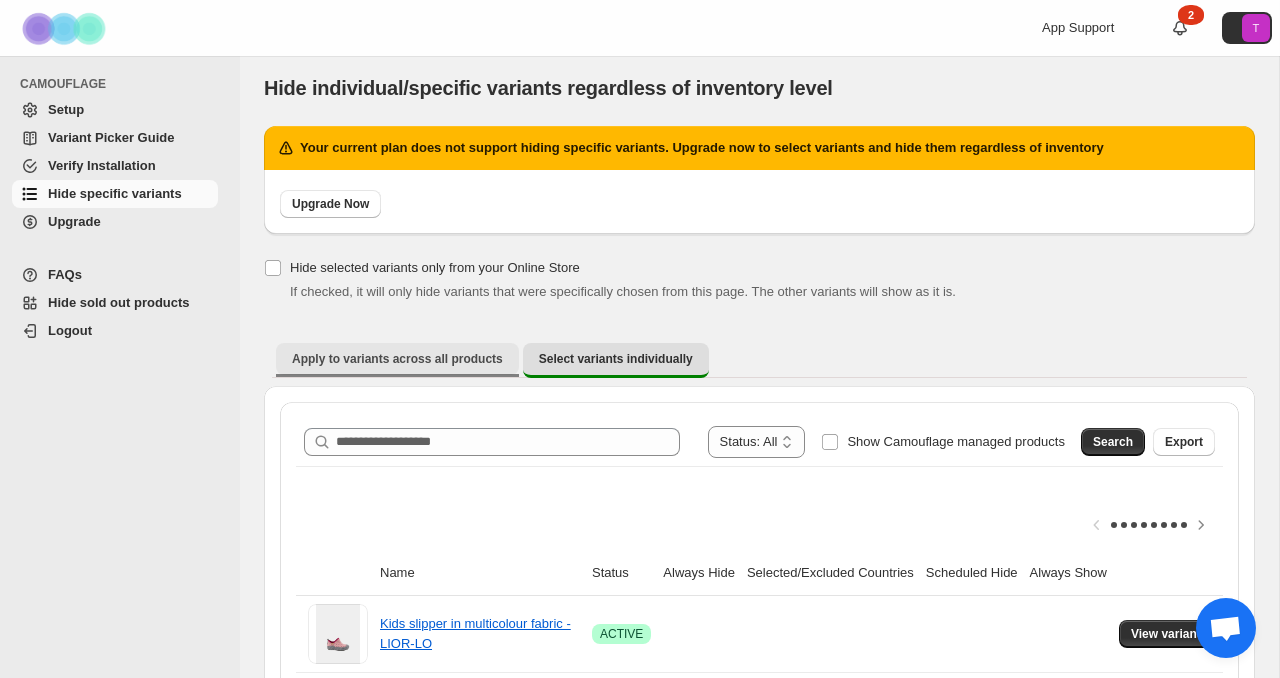 click on "Apply to variants across all products" at bounding box center (397, 359) 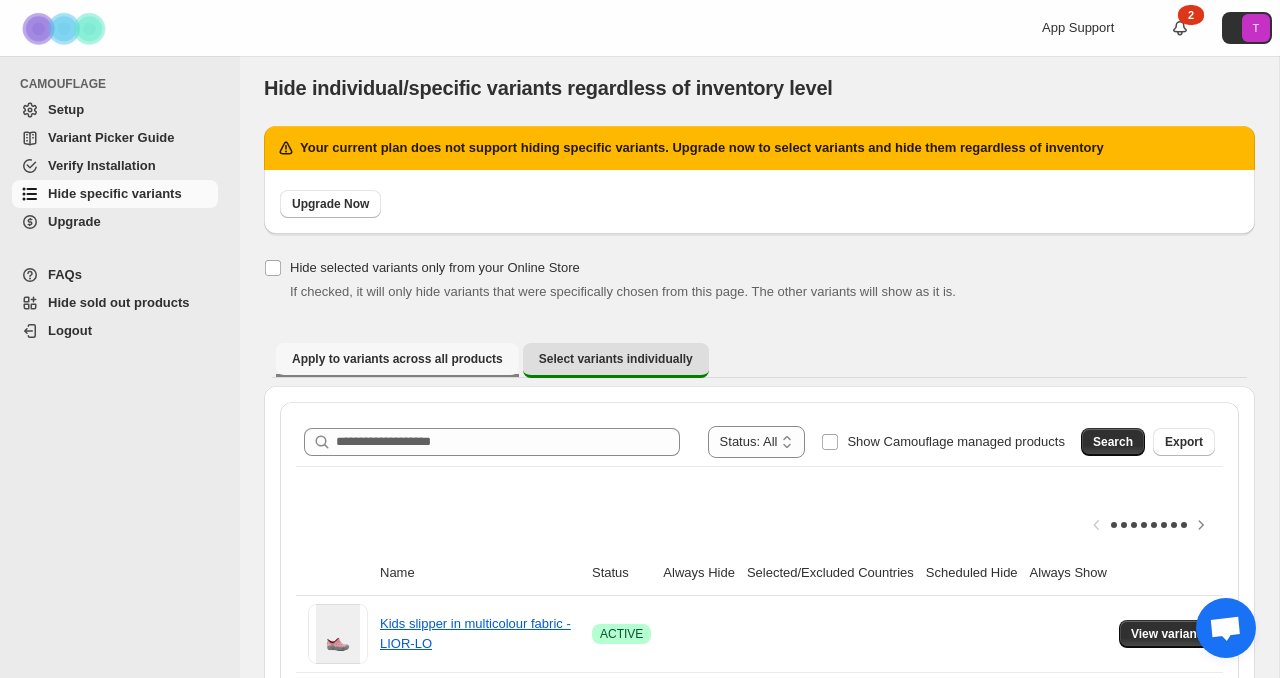 scroll, scrollTop: 0, scrollLeft: 0, axis: both 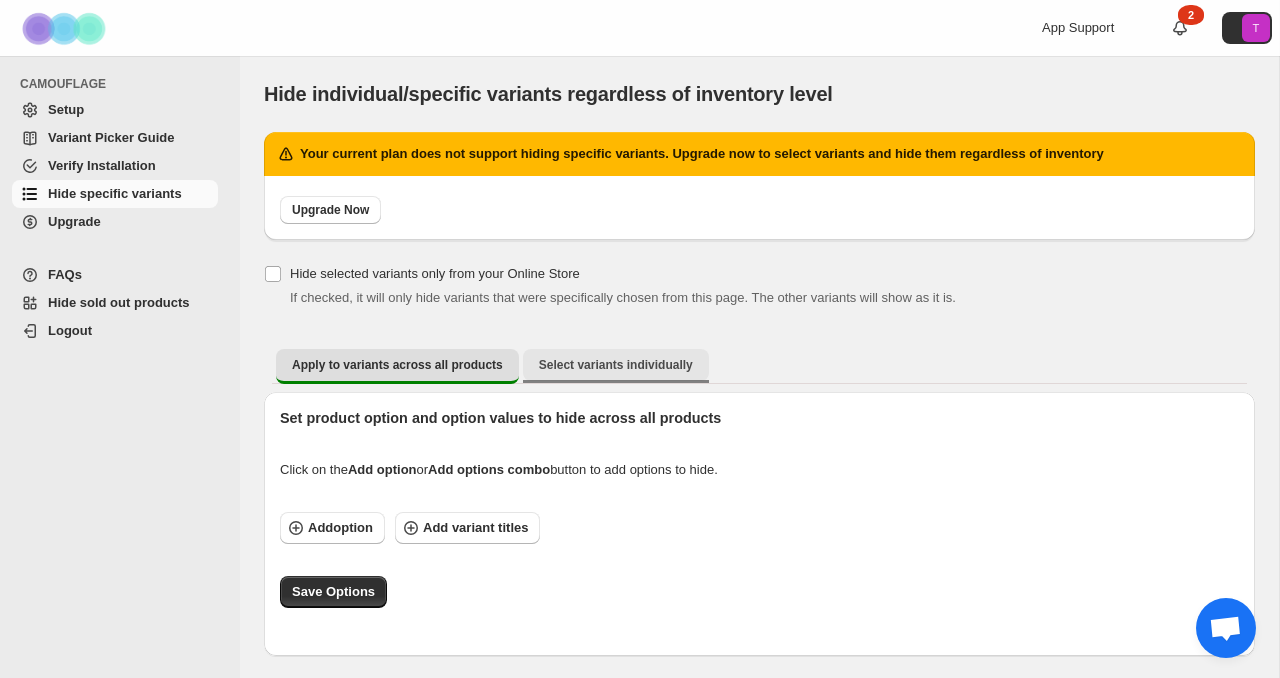 click on "Select variants individually" at bounding box center (616, 365) 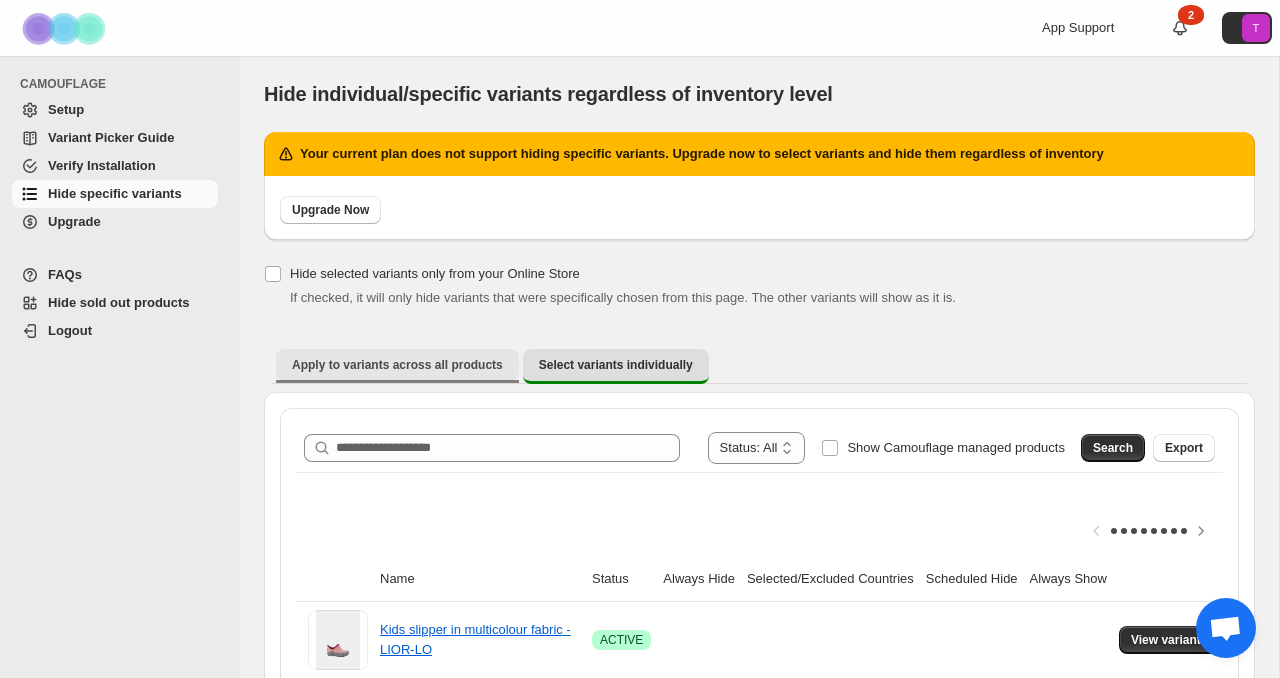 click on "Apply to variants across all products" at bounding box center [397, 365] 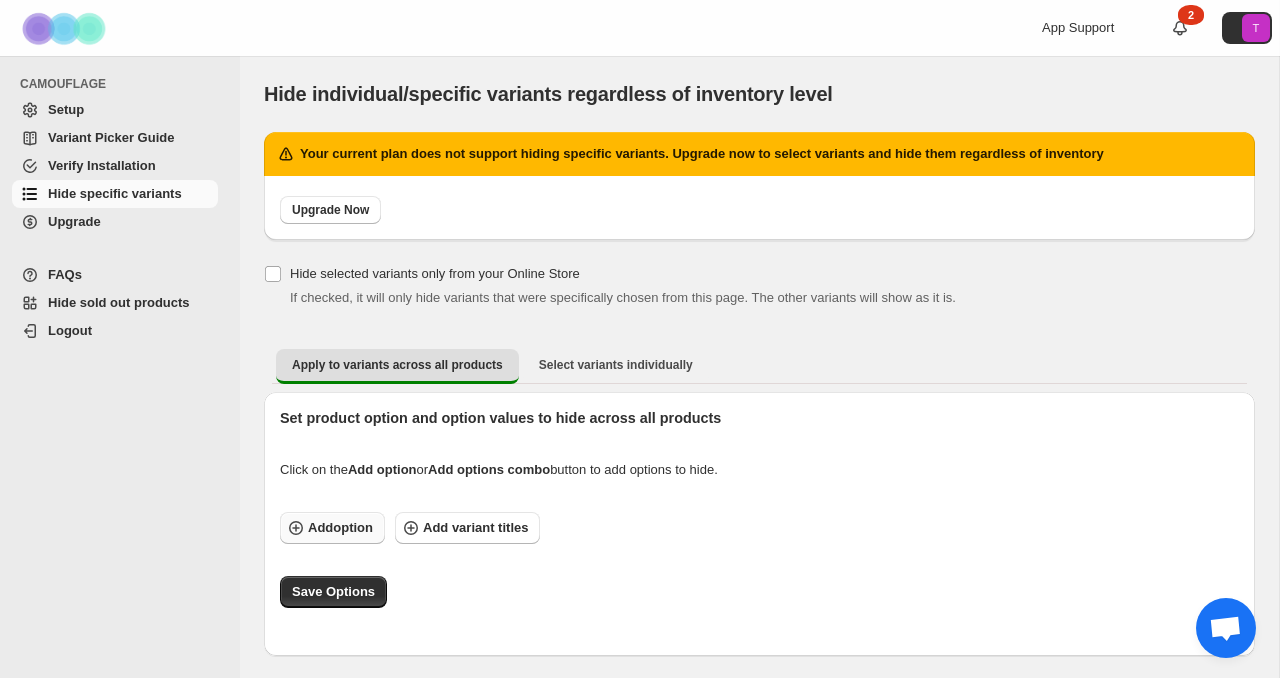 click on "Add   option" at bounding box center [340, 528] 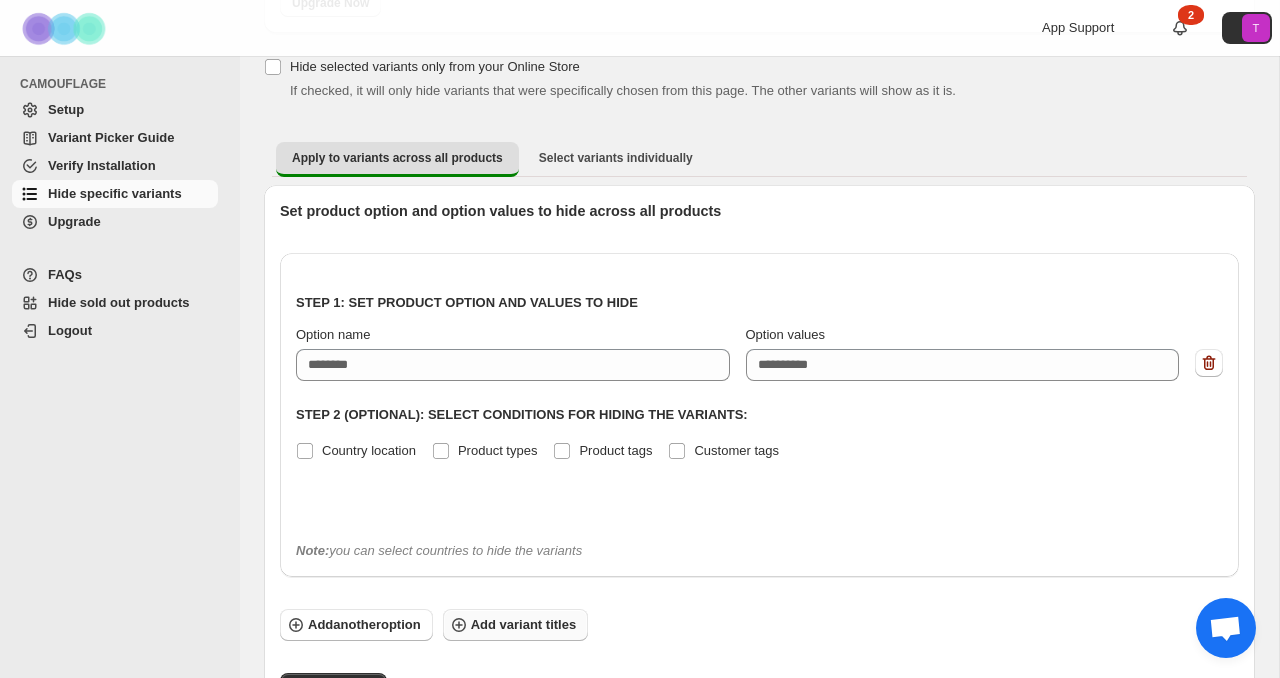 scroll, scrollTop: 209, scrollLeft: 0, axis: vertical 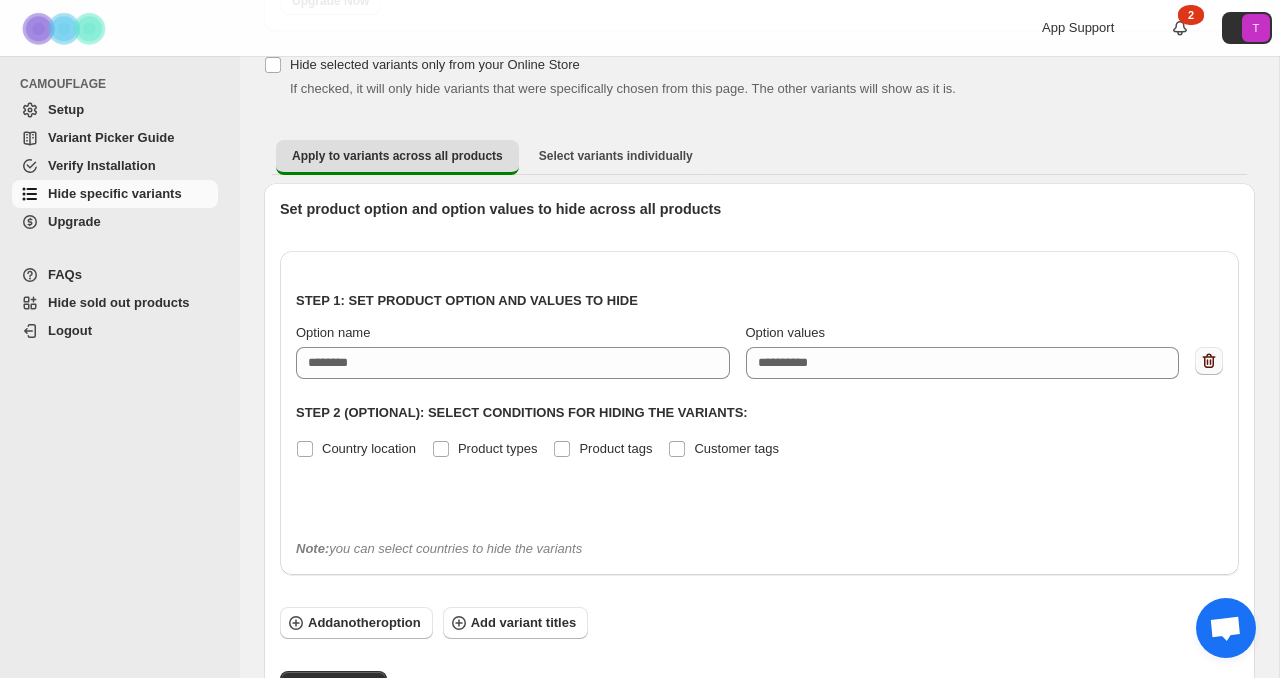 click at bounding box center [1209, 361] 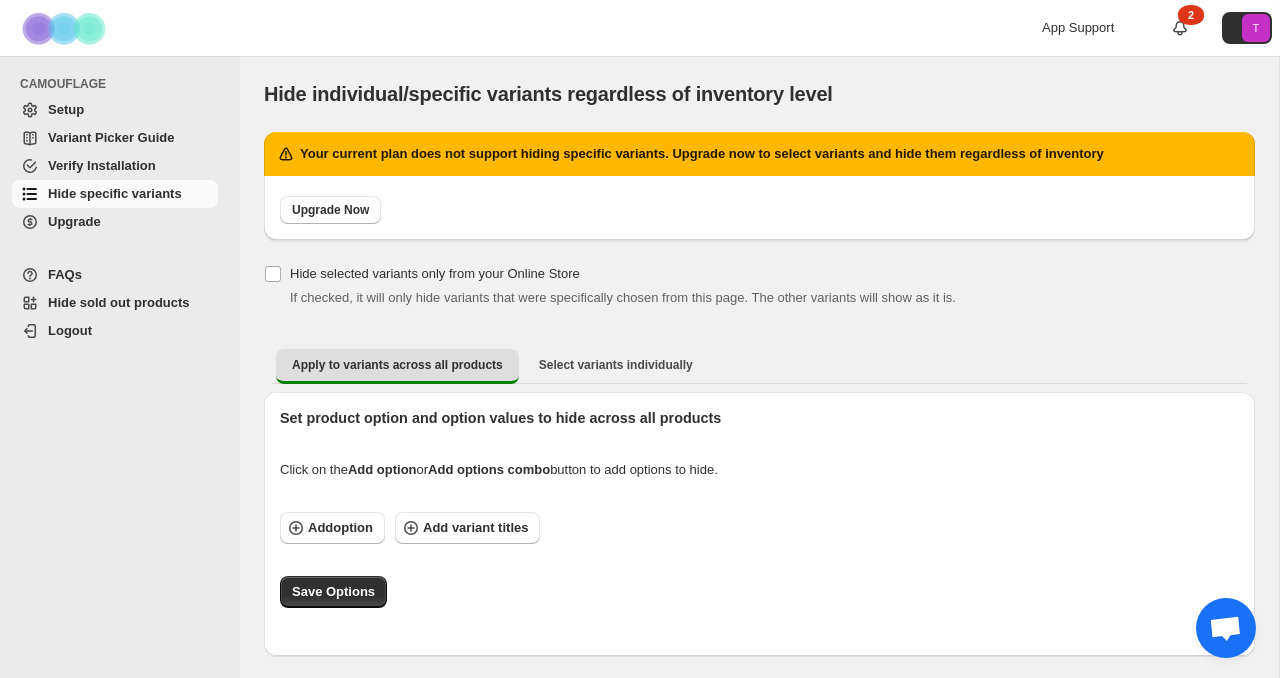 scroll, scrollTop: 0, scrollLeft: 0, axis: both 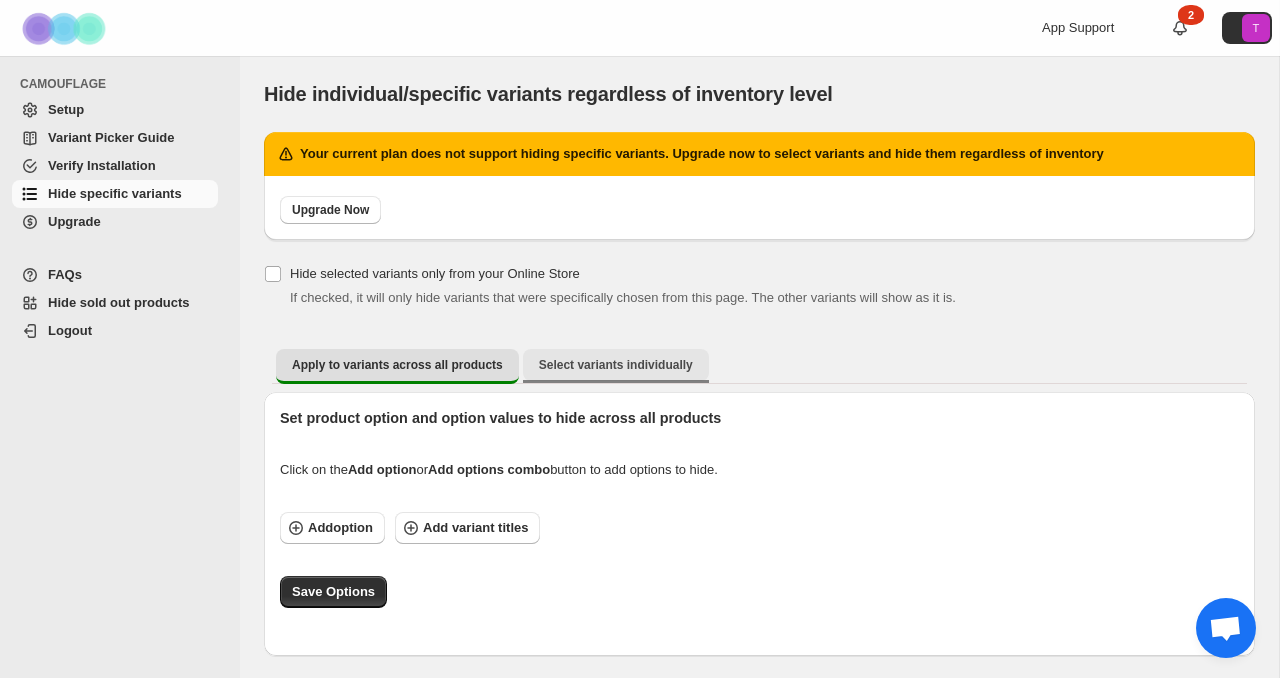 click on "Select variants individually" at bounding box center (616, 365) 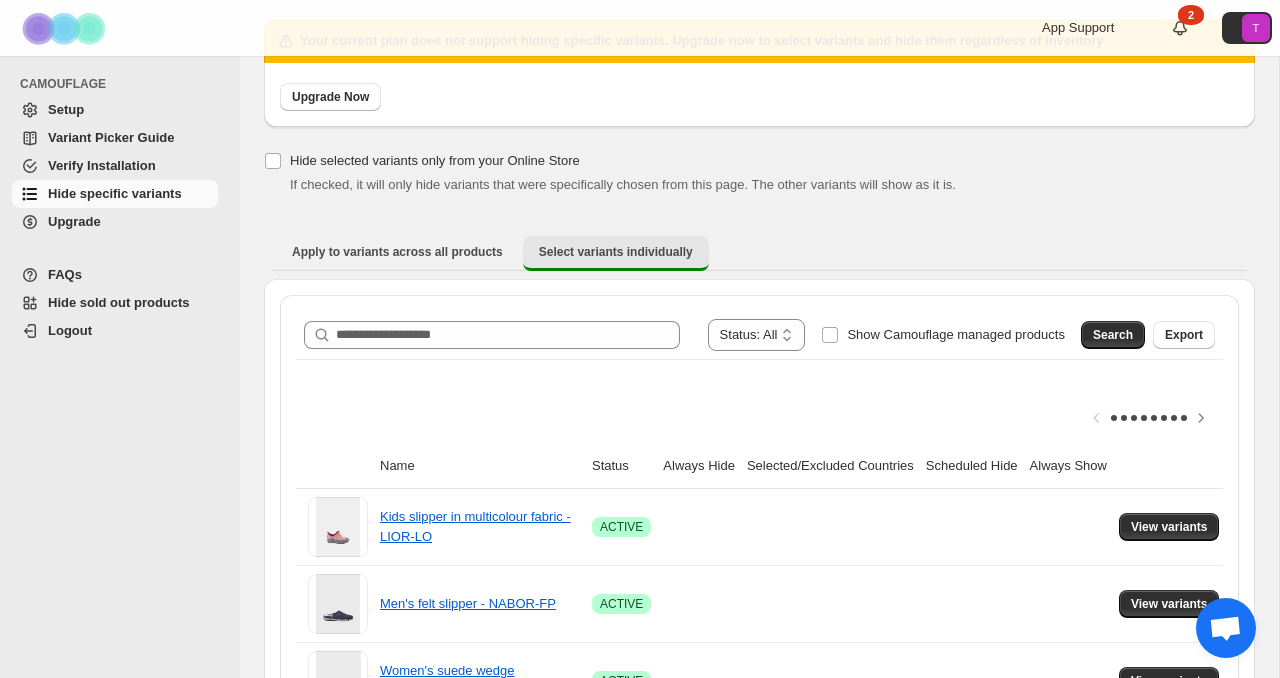 scroll, scrollTop: 203, scrollLeft: 0, axis: vertical 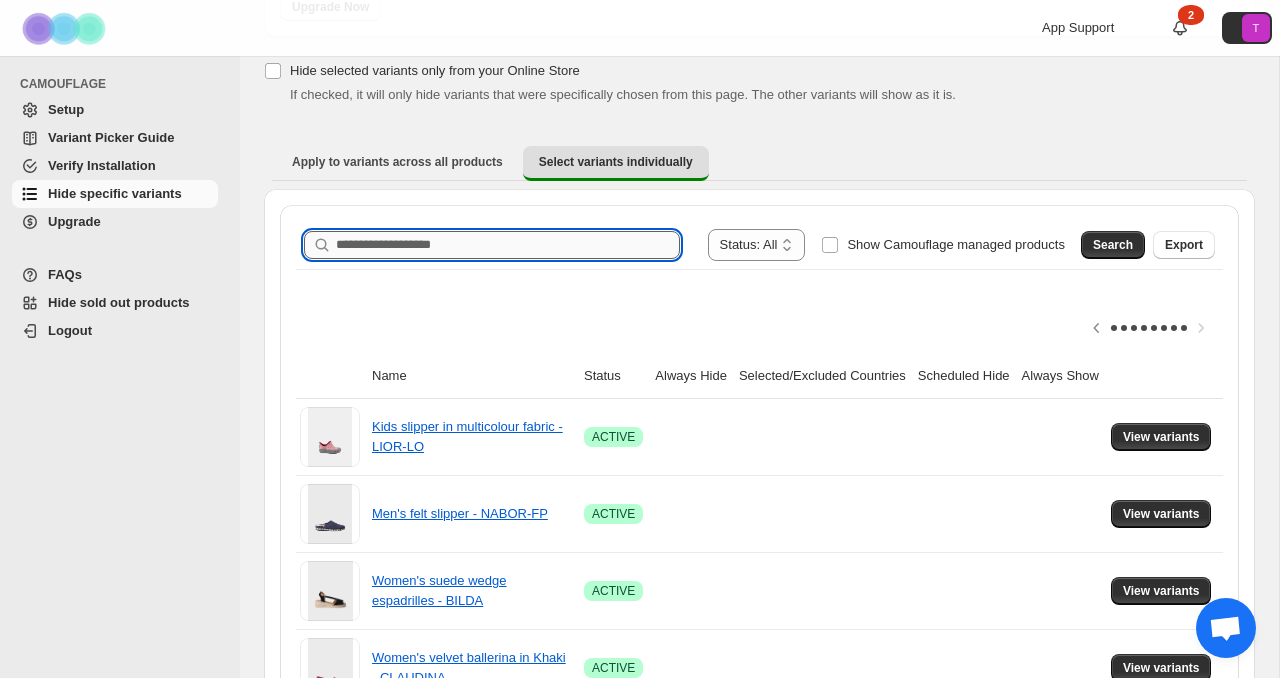 click on "Search product name" at bounding box center (508, 245) 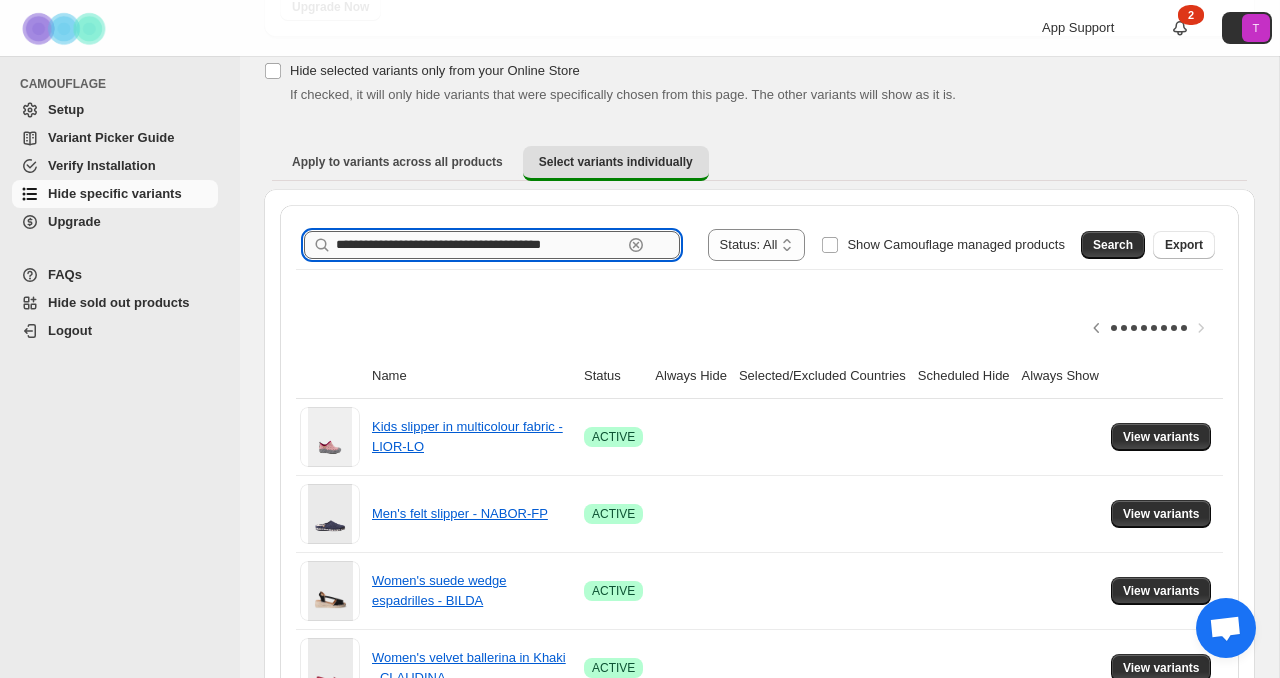 scroll, scrollTop: 0, scrollLeft: 0, axis: both 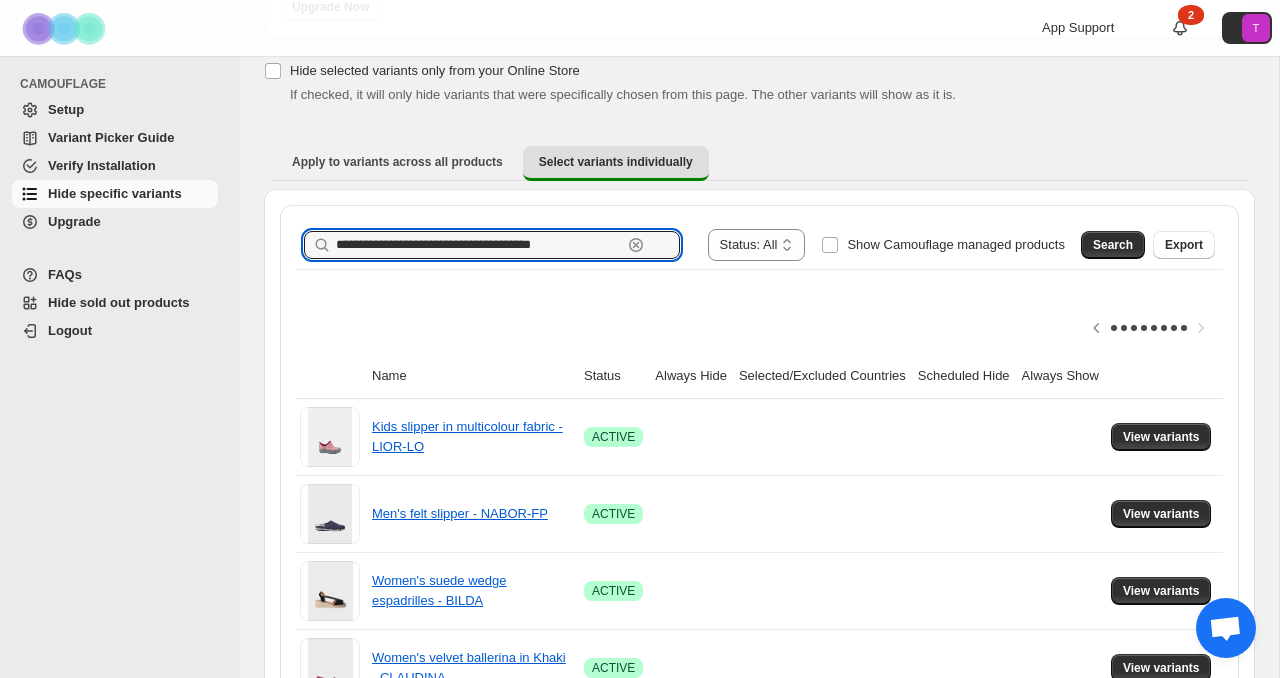 drag, startPoint x: 552, startPoint y: 243, endPoint x: 238, endPoint y: 206, distance: 316.17242 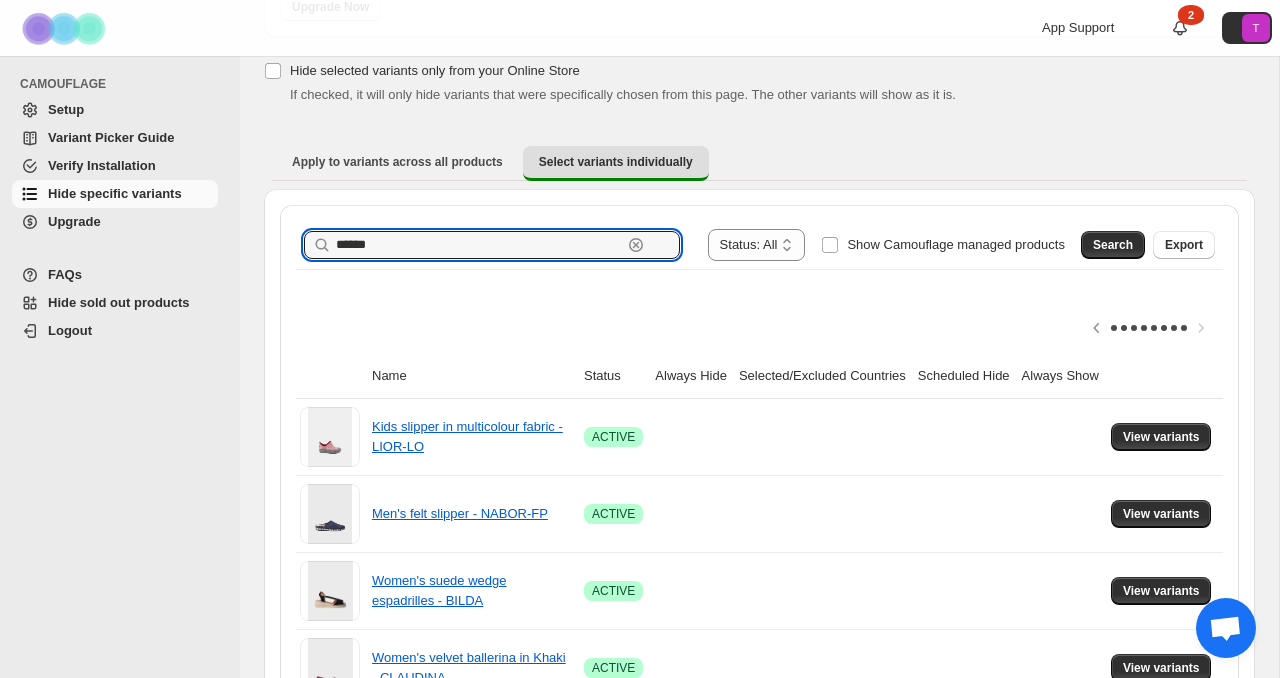 type on "******" 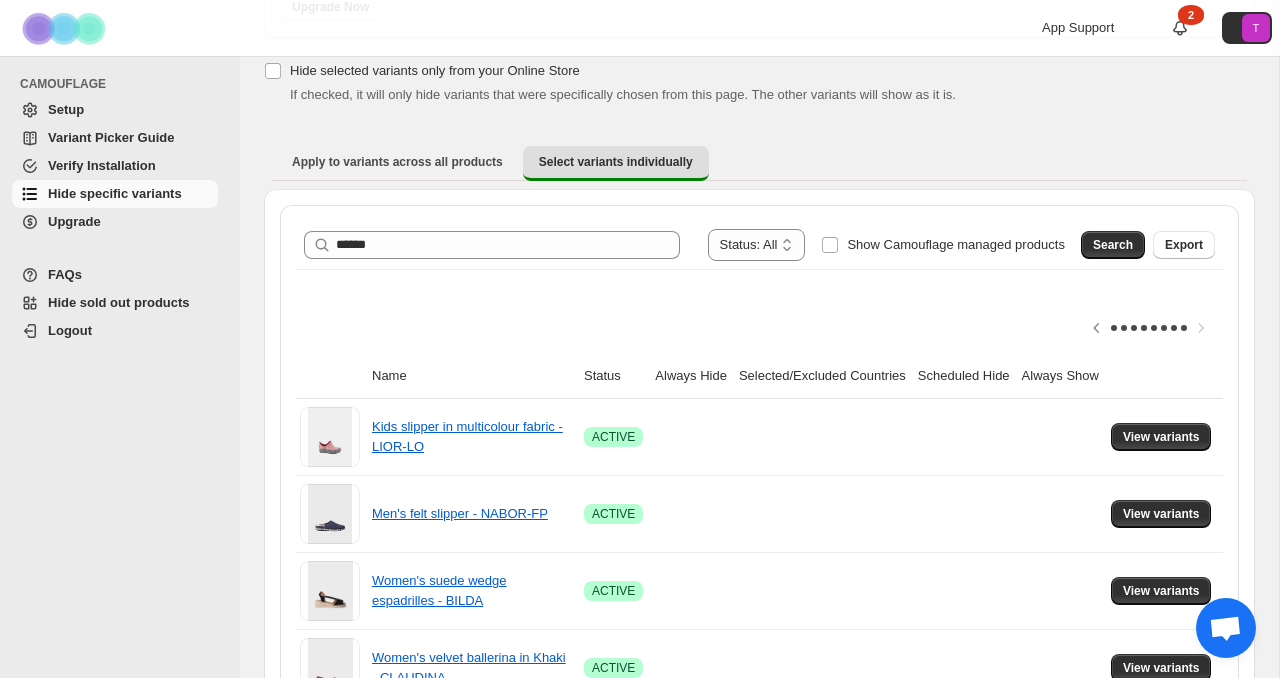 click on "**********" at bounding box center (759, 245) 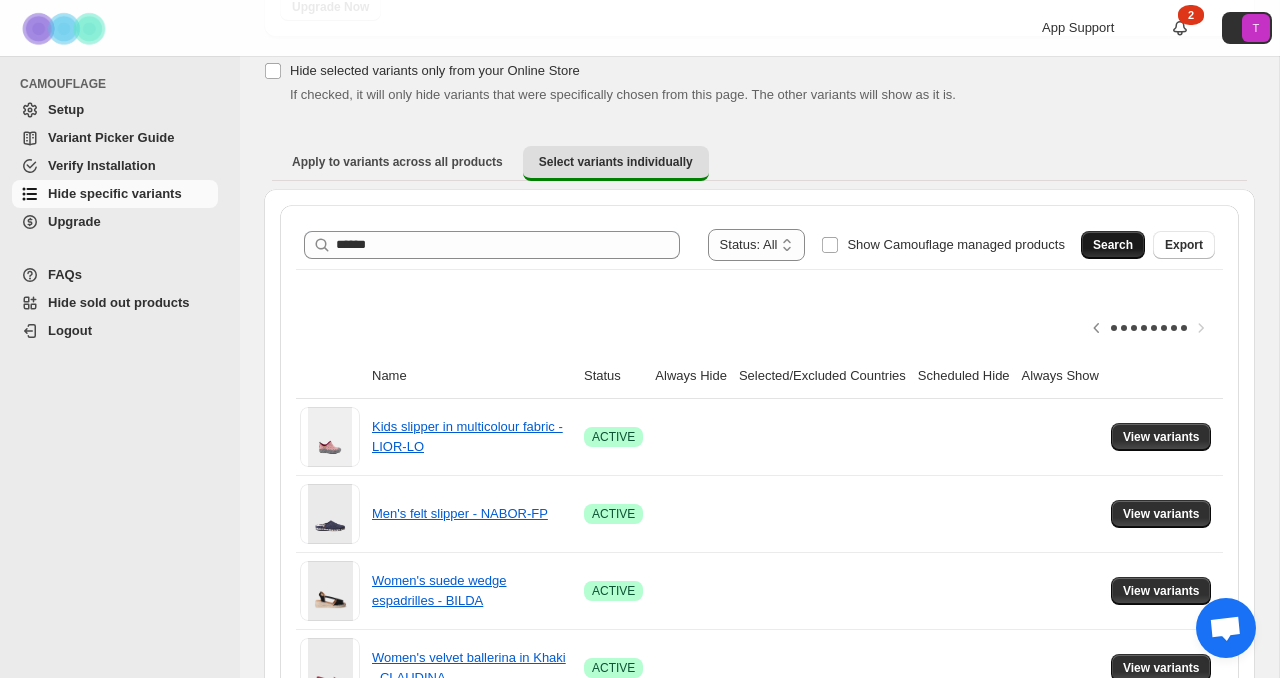 click on "Search" at bounding box center [1113, 245] 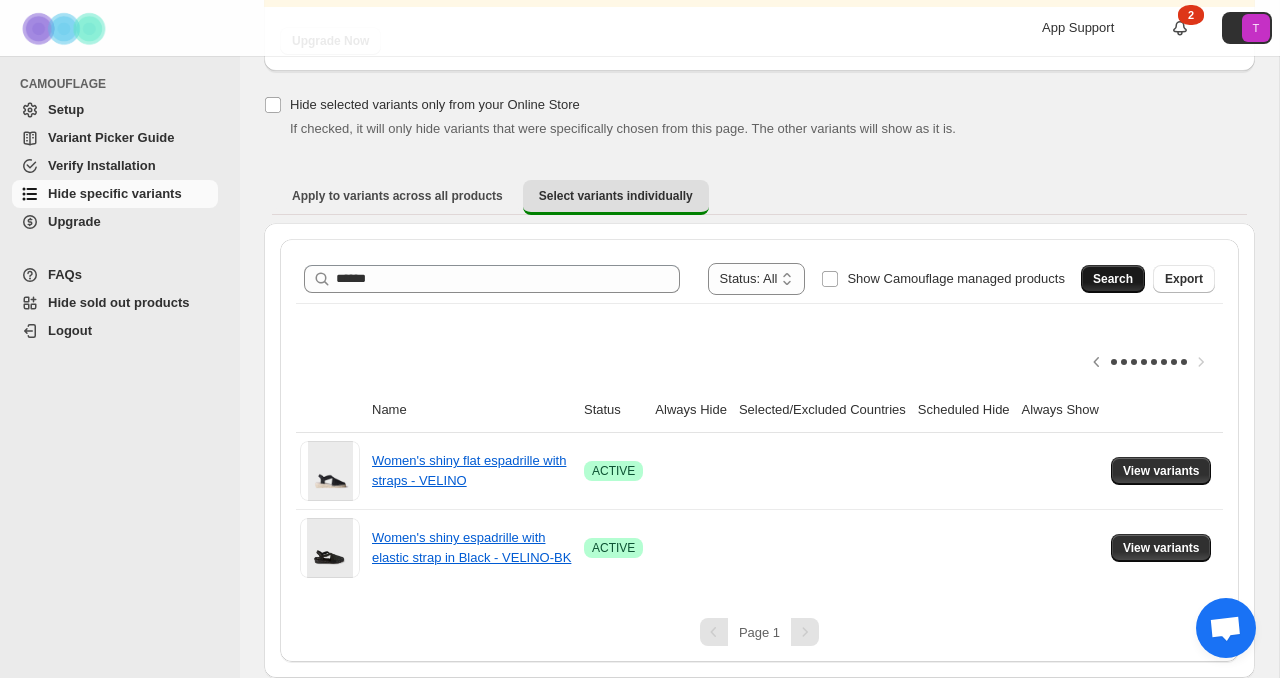 scroll, scrollTop: 169, scrollLeft: 0, axis: vertical 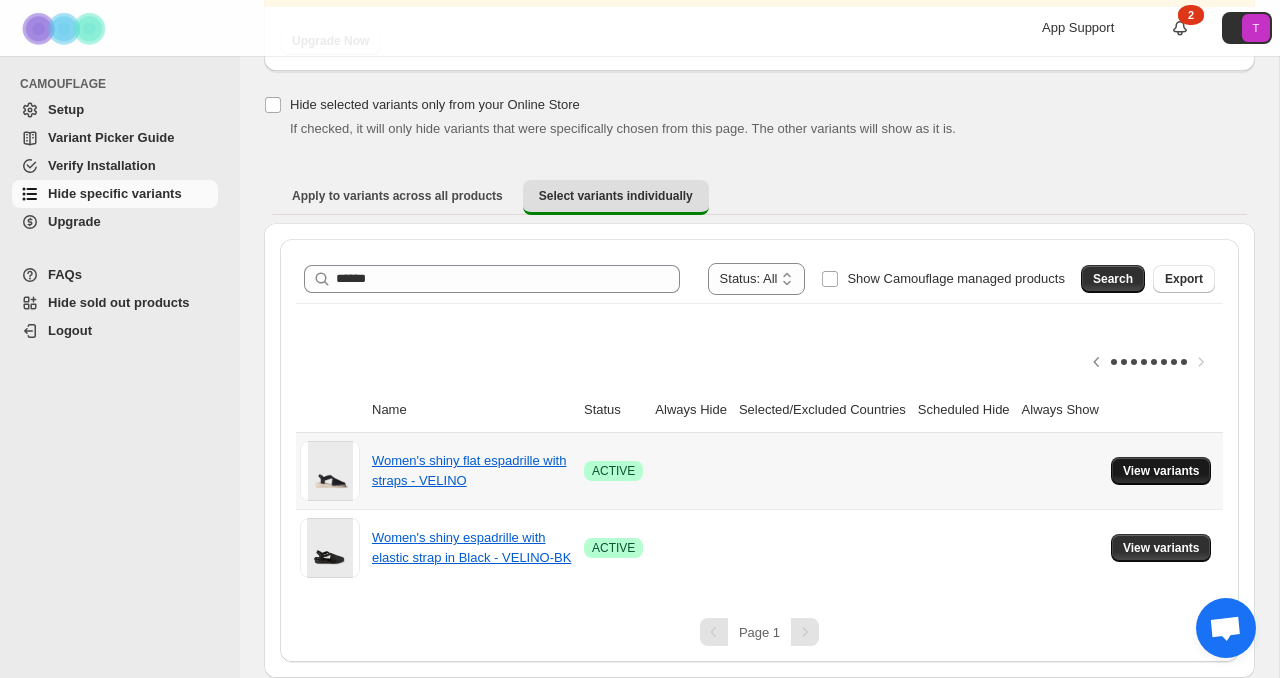 click on "View variants" at bounding box center [1161, 471] 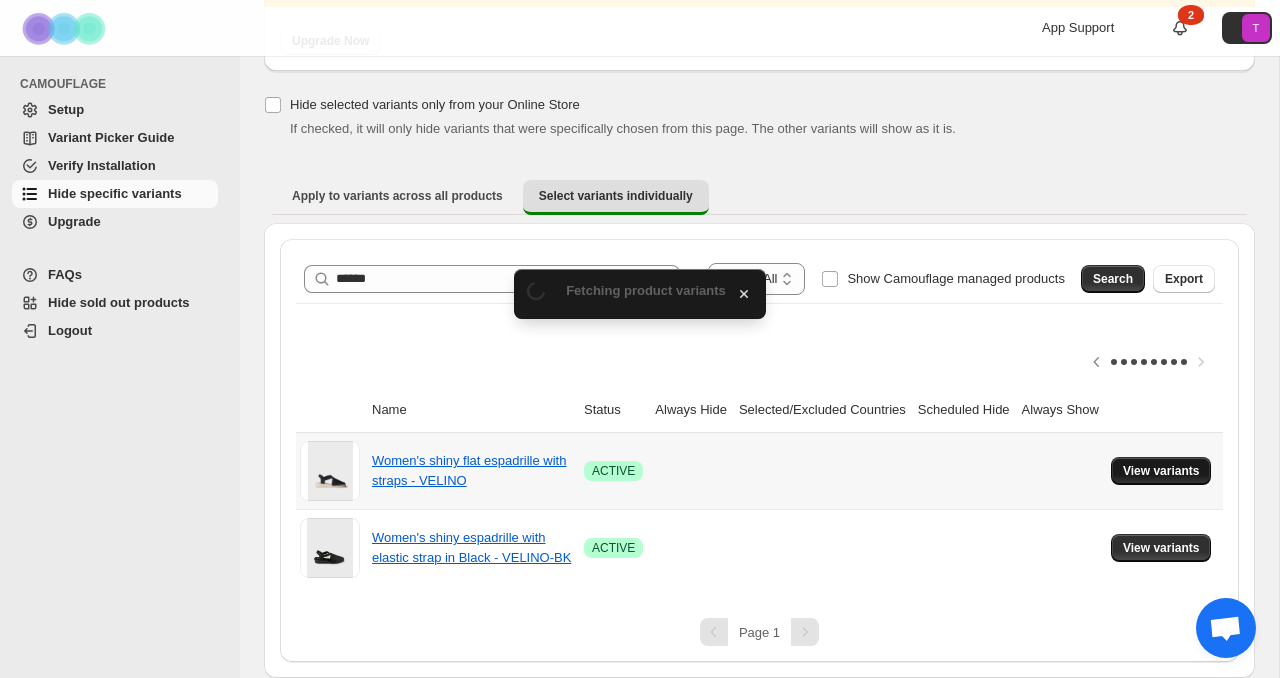 scroll, scrollTop: 0, scrollLeft: 0, axis: both 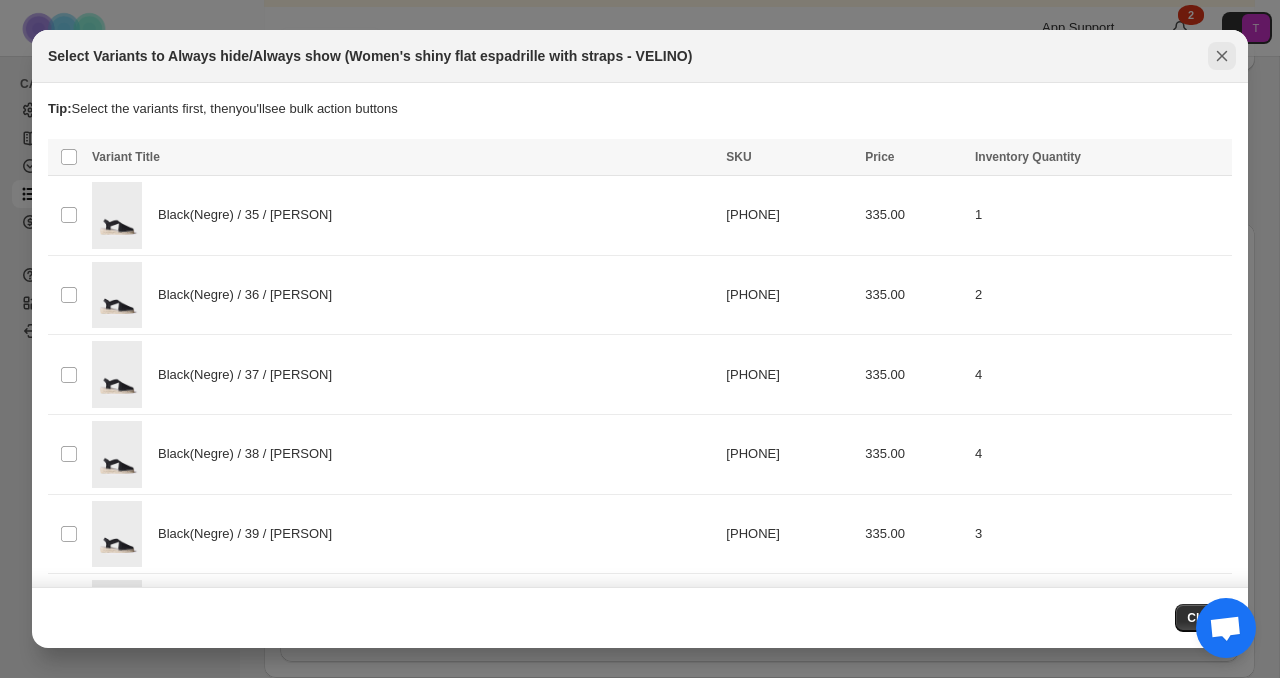 click at bounding box center [1222, 56] 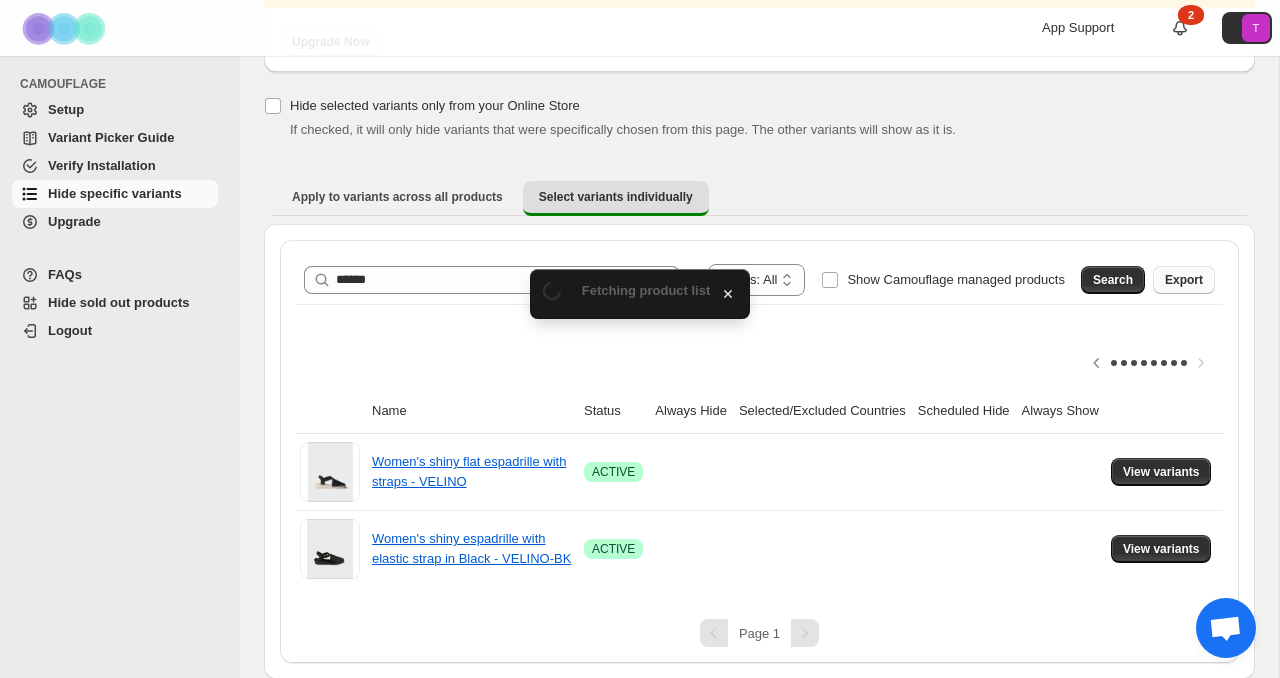 scroll, scrollTop: 169, scrollLeft: 0, axis: vertical 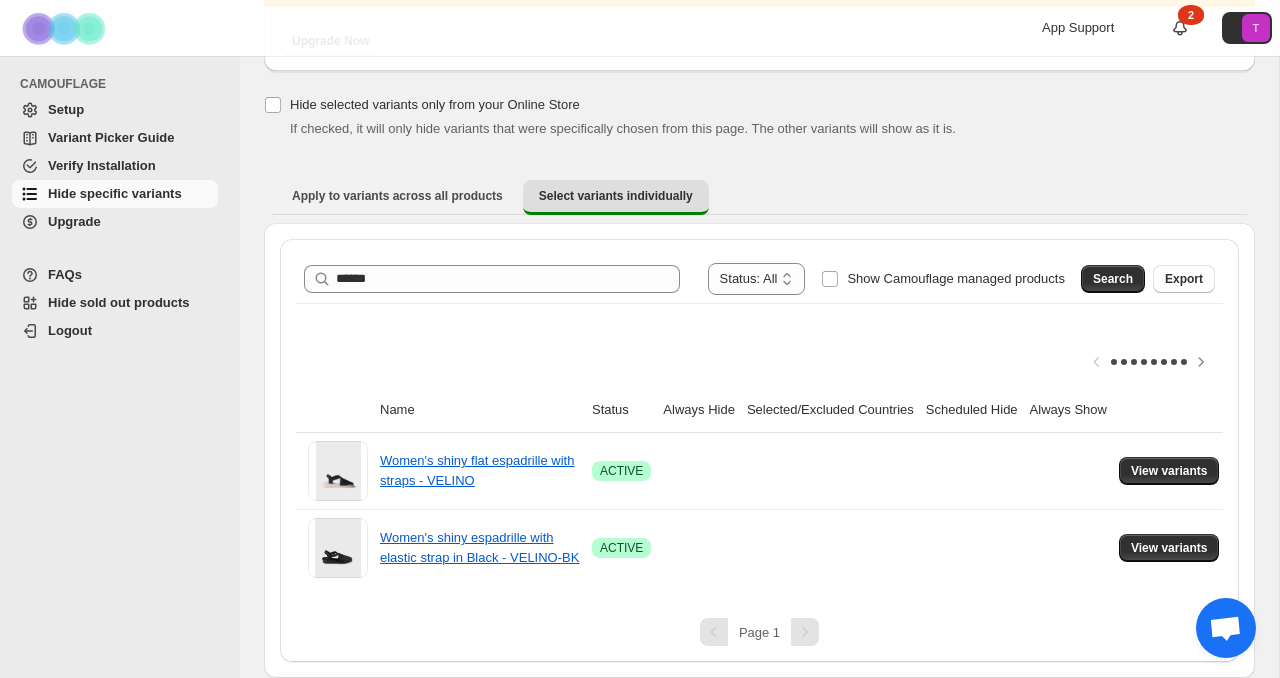 click at bounding box center [759, 362] 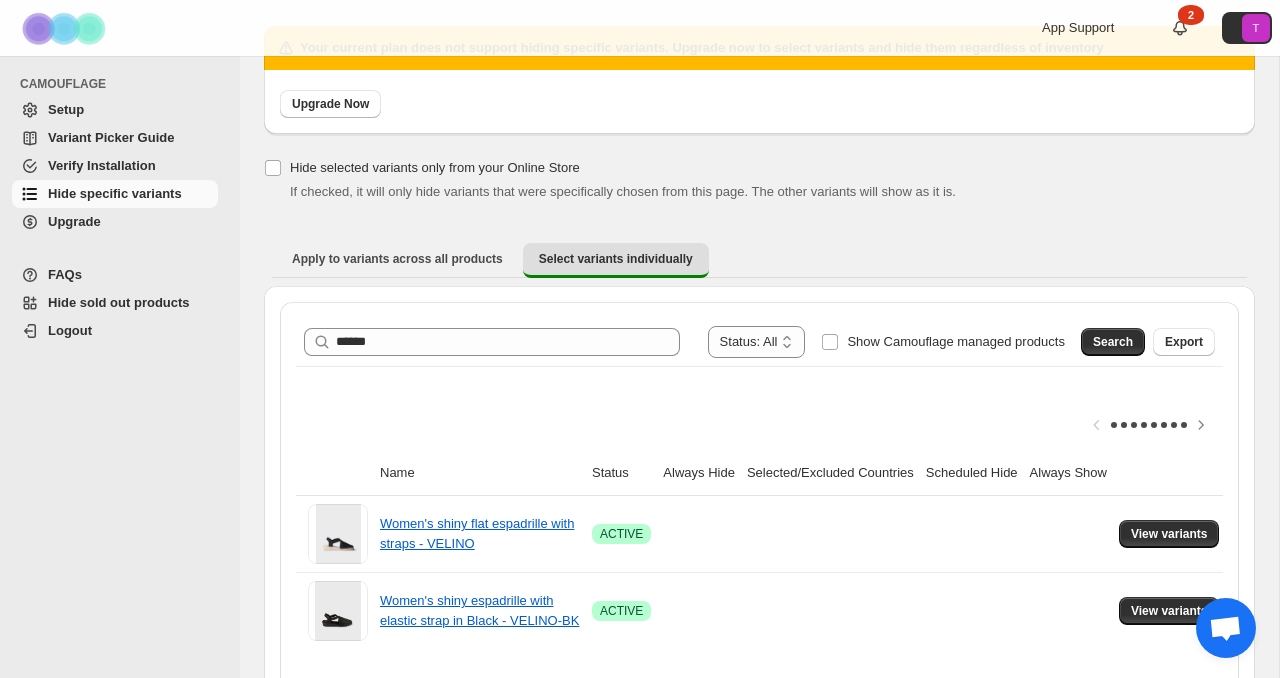 scroll, scrollTop: 0, scrollLeft: 0, axis: both 